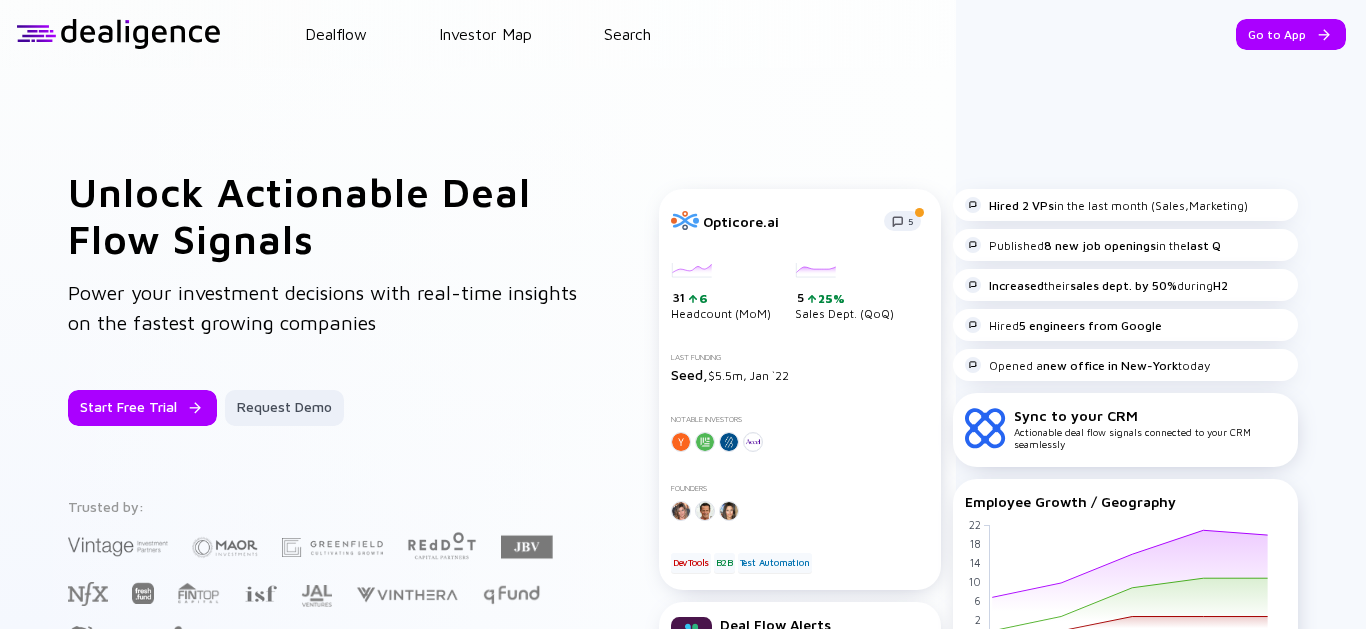 scroll, scrollTop: 0, scrollLeft: 0, axis: both 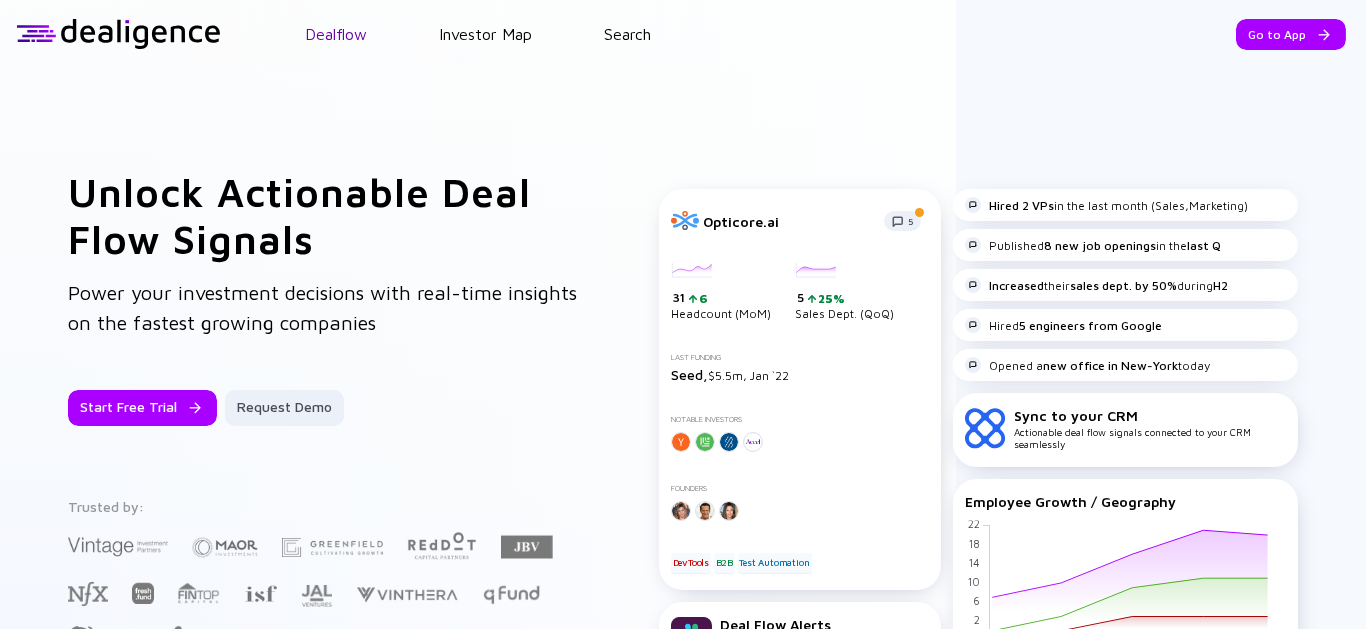click on "Dealflow" at bounding box center (336, 34) 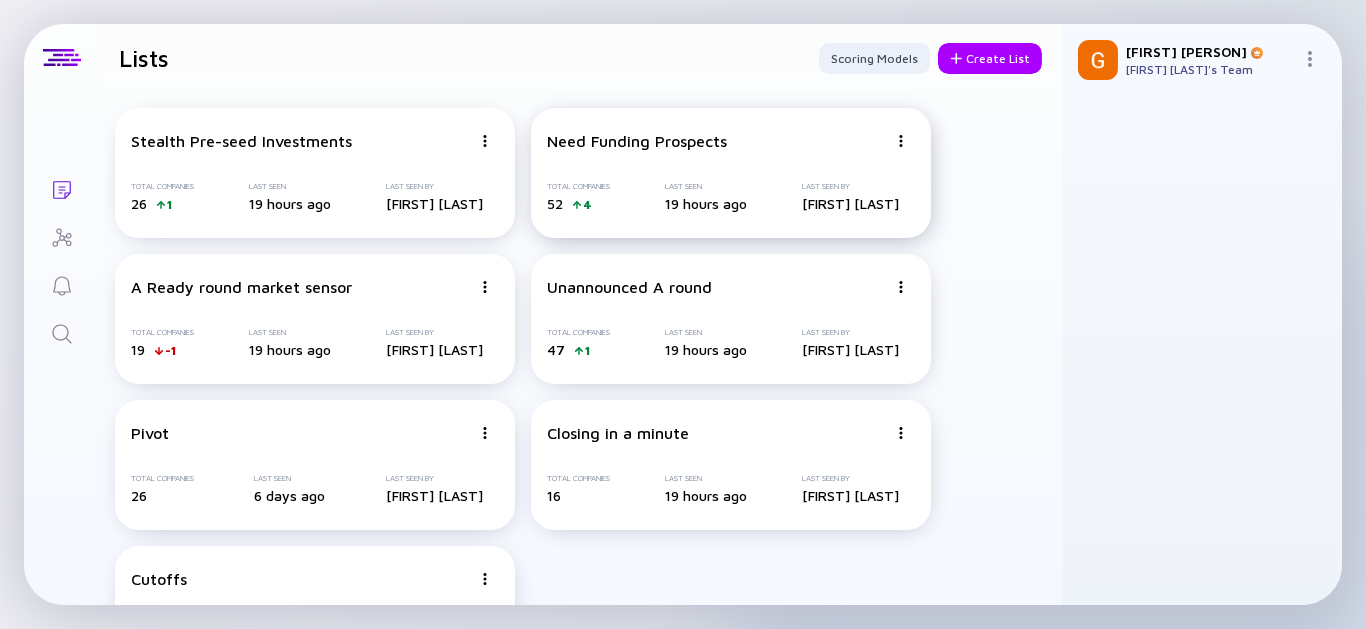 click on "Total Companies 52 4 Last Seen 19 hours ago Last Seen By [PERSON]" at bounding box center [731, 197] 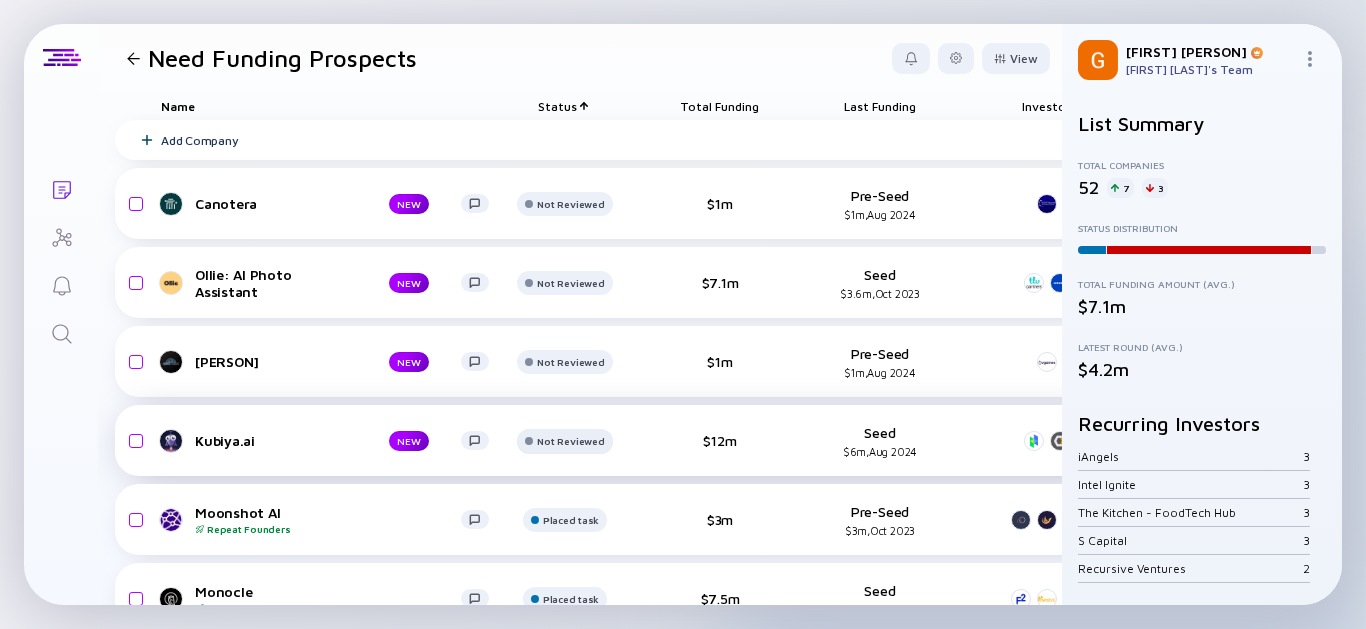 click on "Not Reviewed" at bounding box center [570, 204] 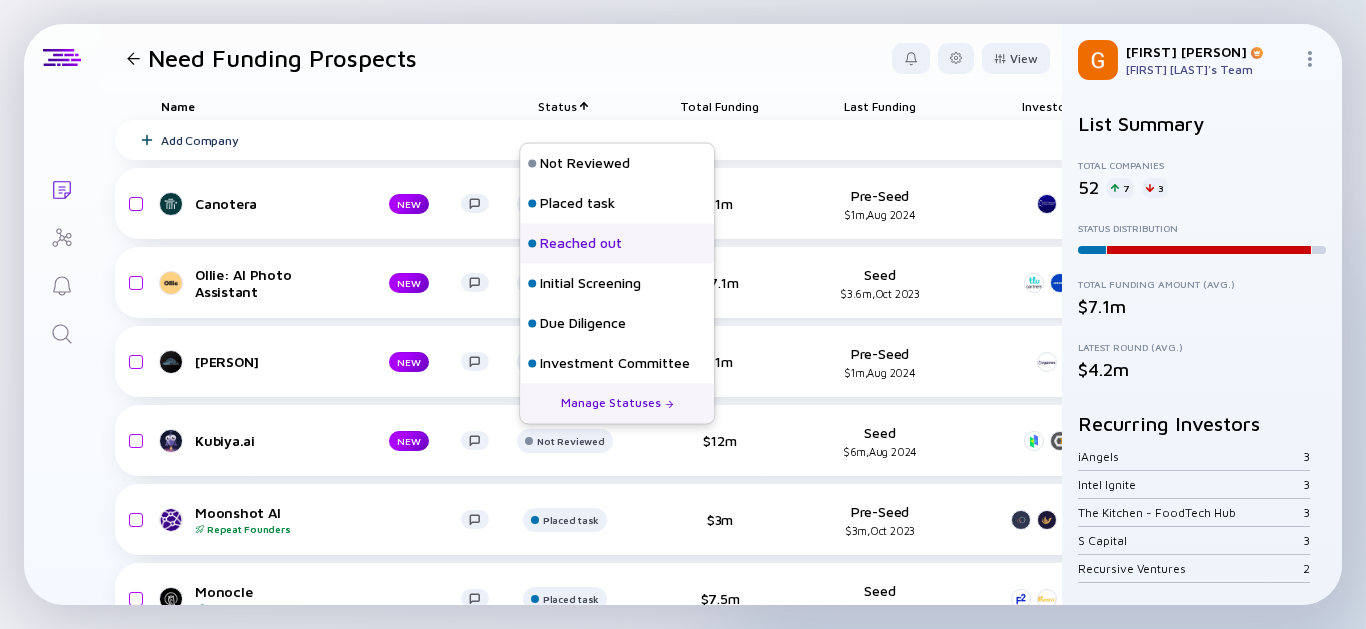 click on "Reached out" at bounding box center (581, 244) 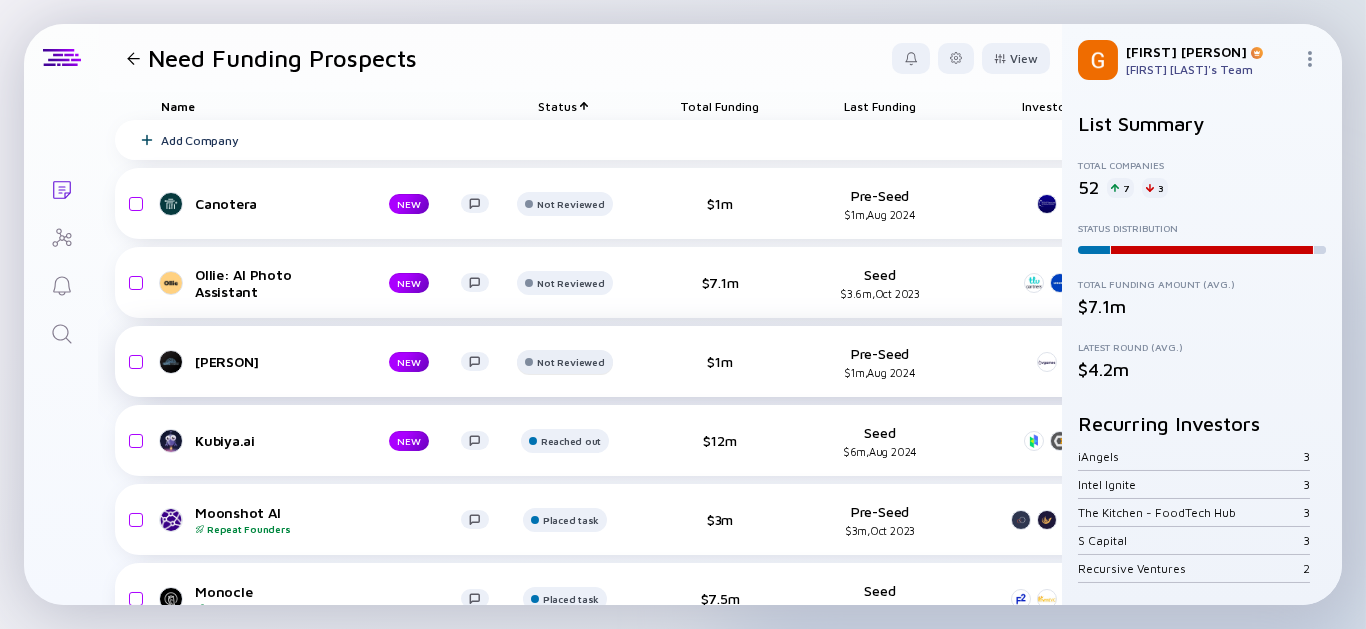 click on "Not Reviewed" at bounding box center (570, 204) 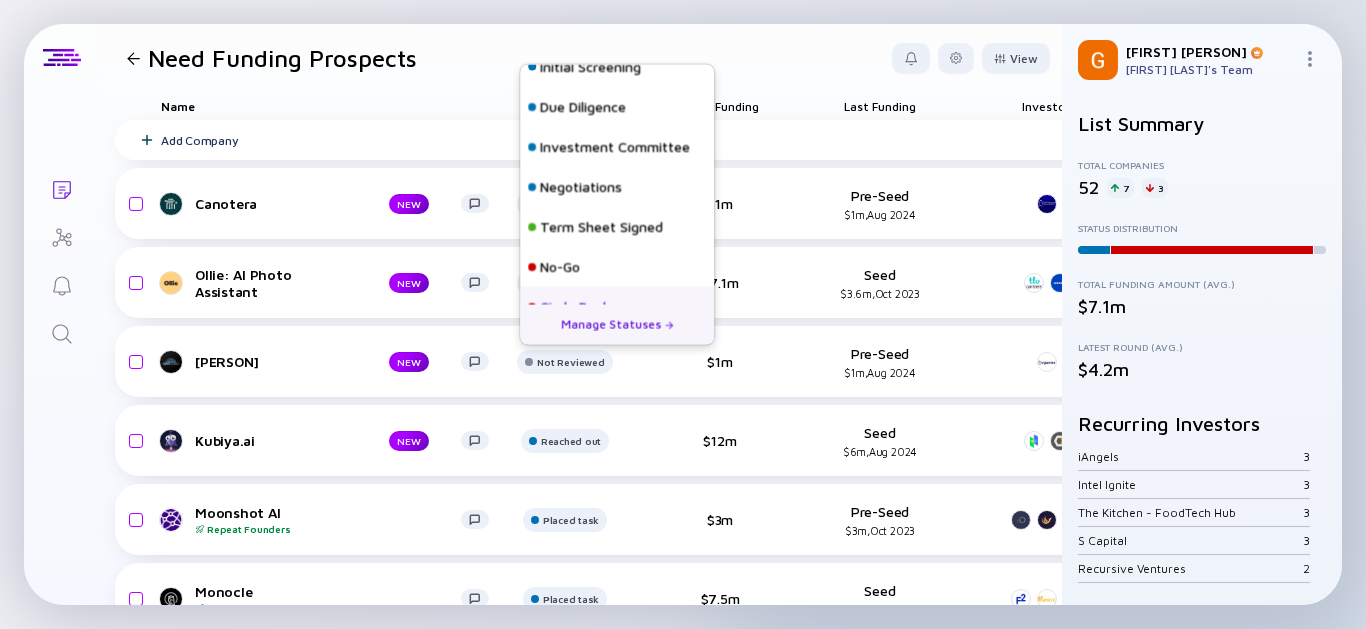scroll, scrollTop: 207, scrollLeft: 0, axis: vertical 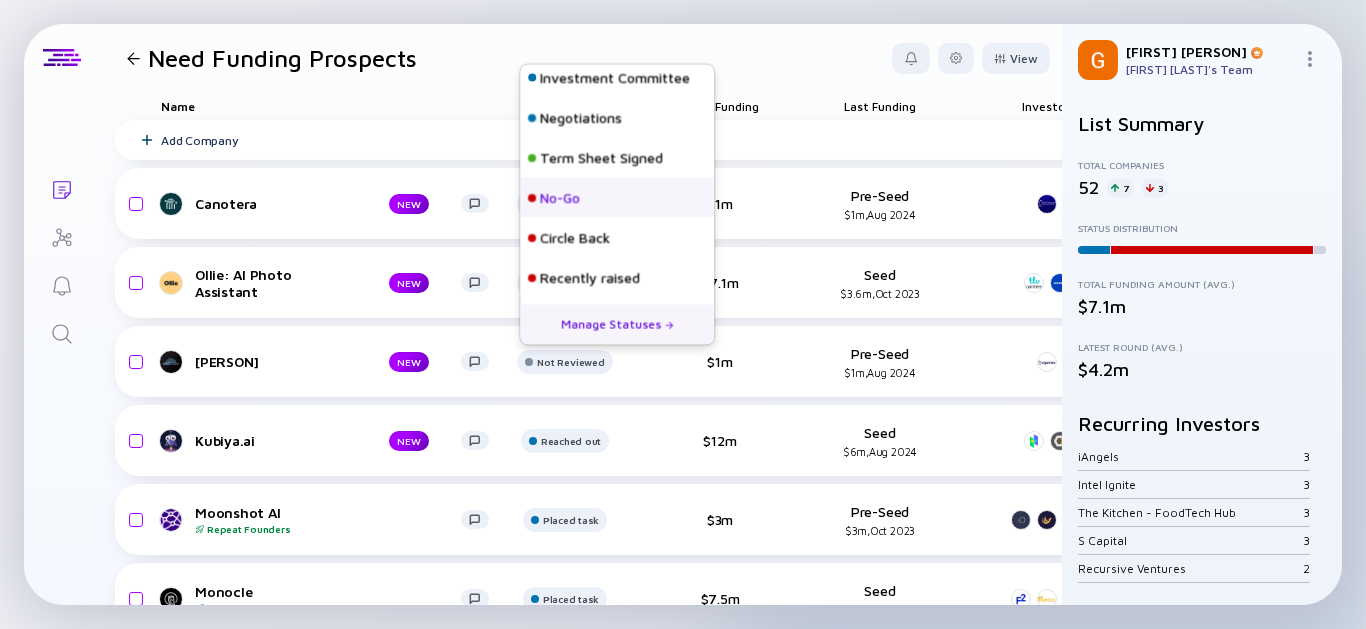 click on "No-Go" at bounding box center [617, 198] 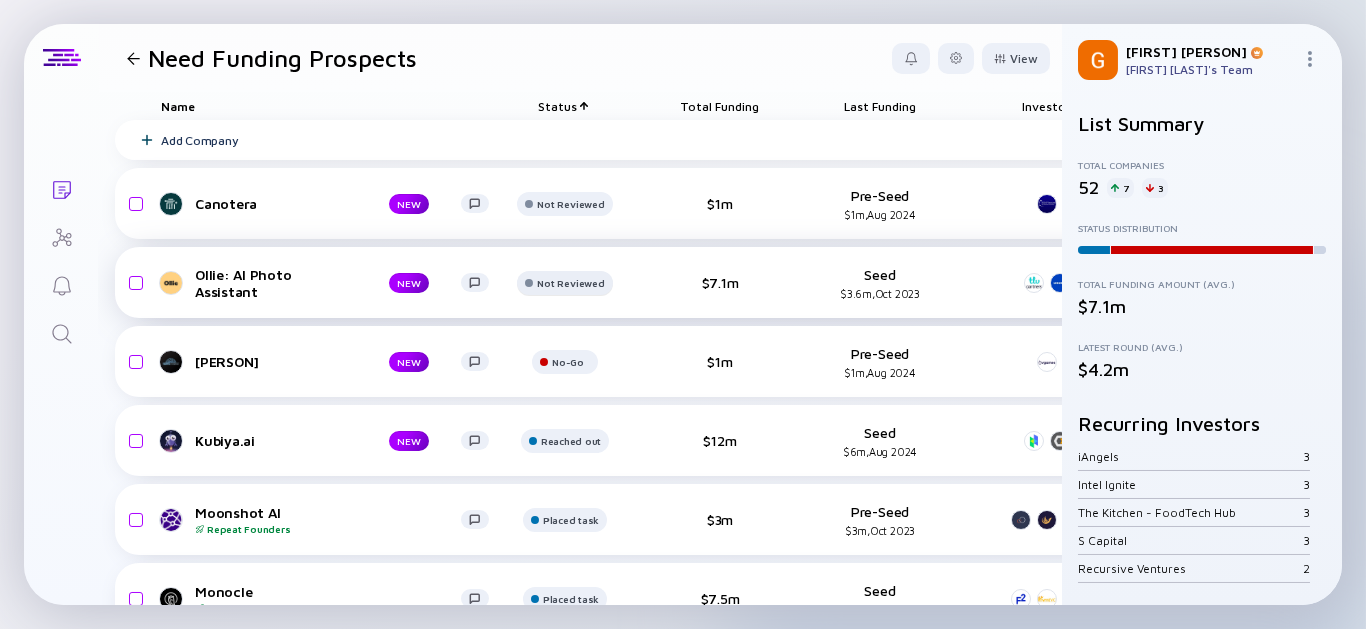 click at bounding box center (564, 212) 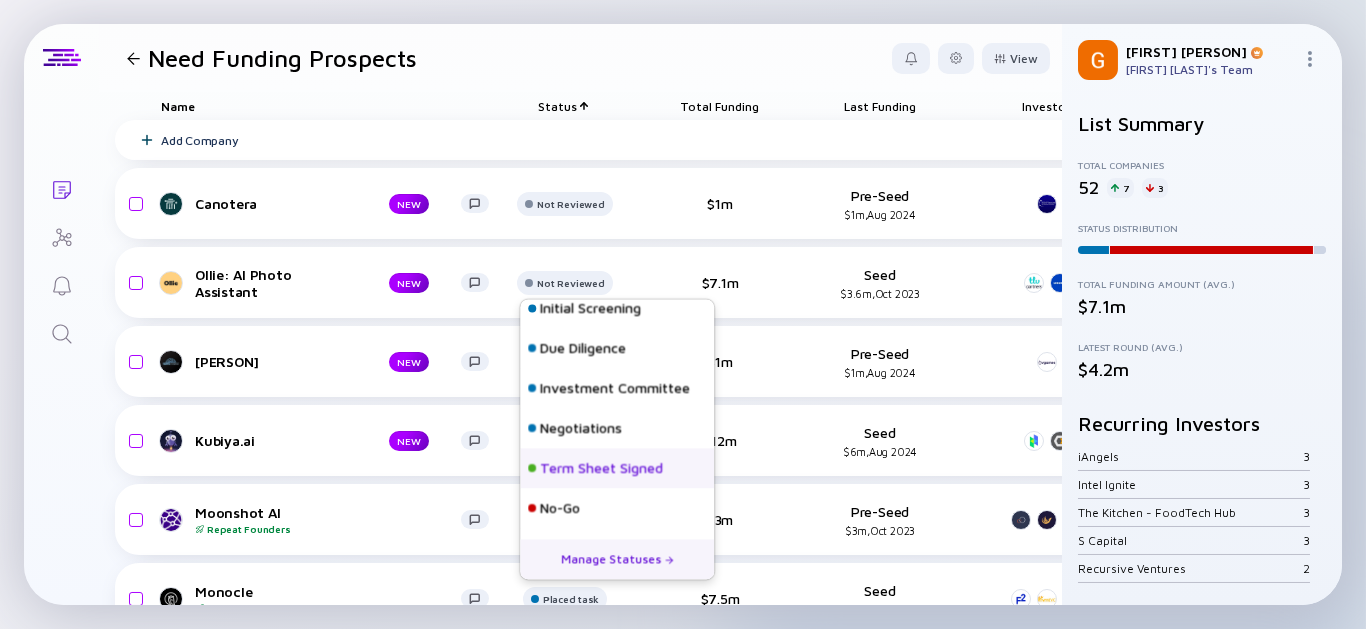 scroll, scrollTop: 207, scrollLeft: 0, axis: vertical 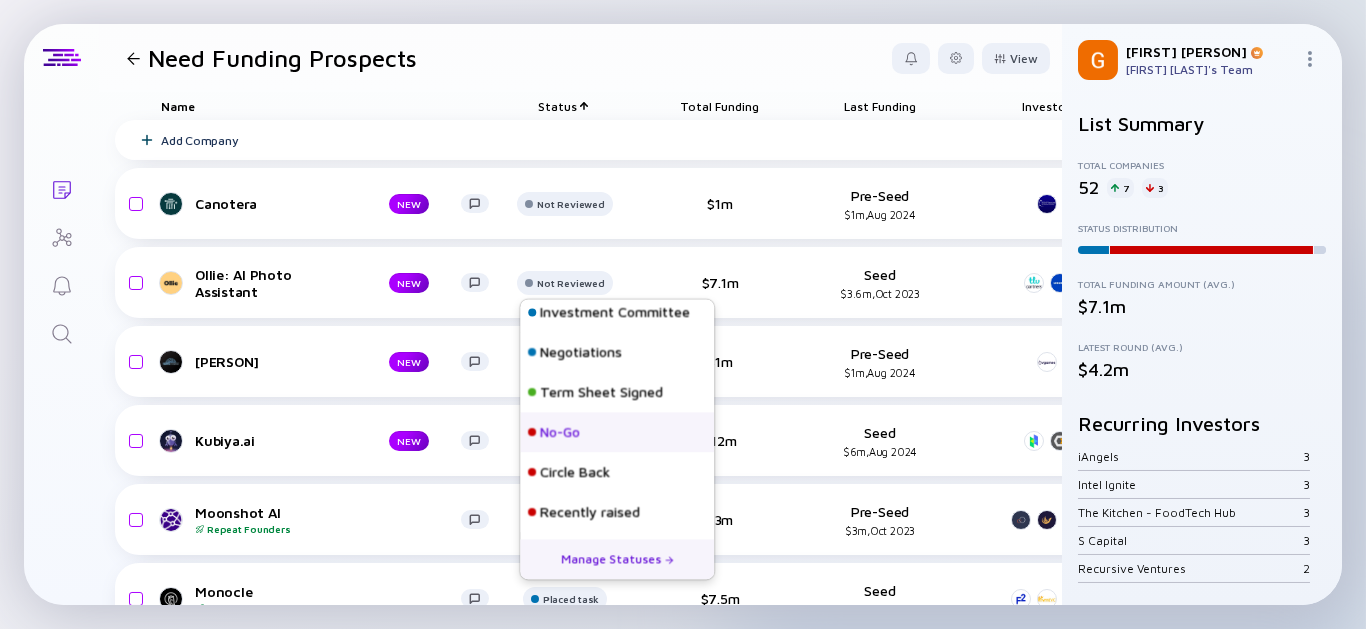 click on "No-Go" at bounding box center (560, 433) 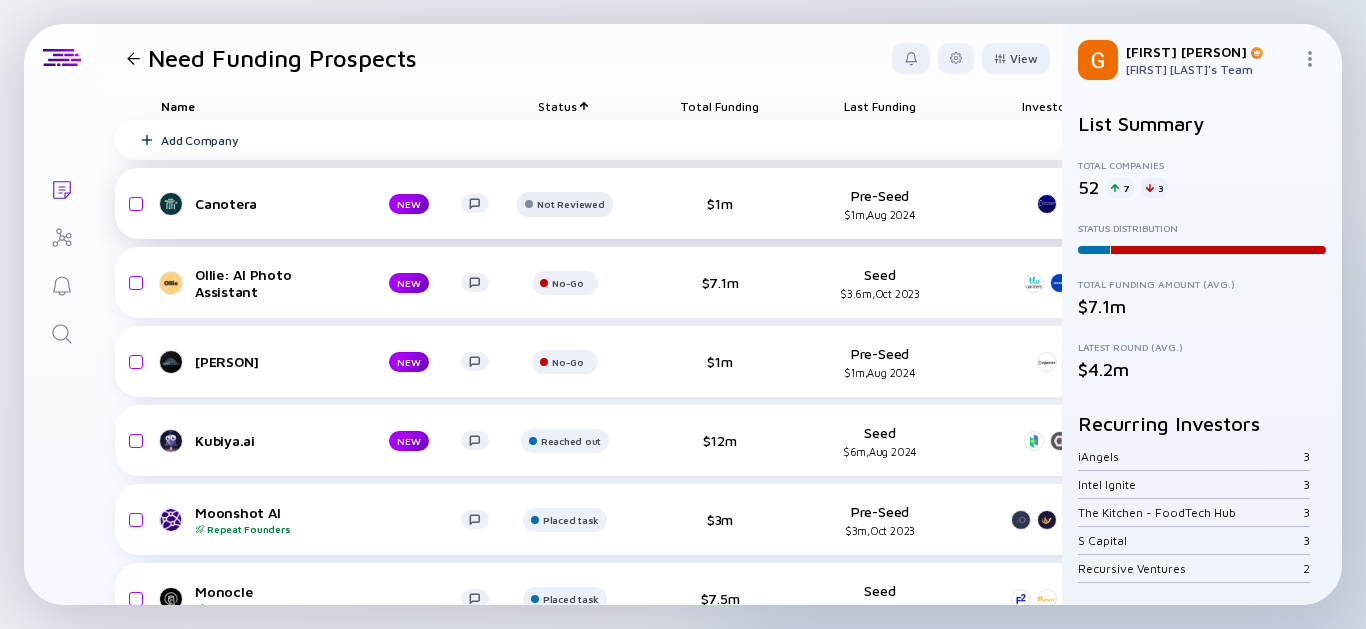 click on "Not Reviewed" at bounding box center (570, 204) 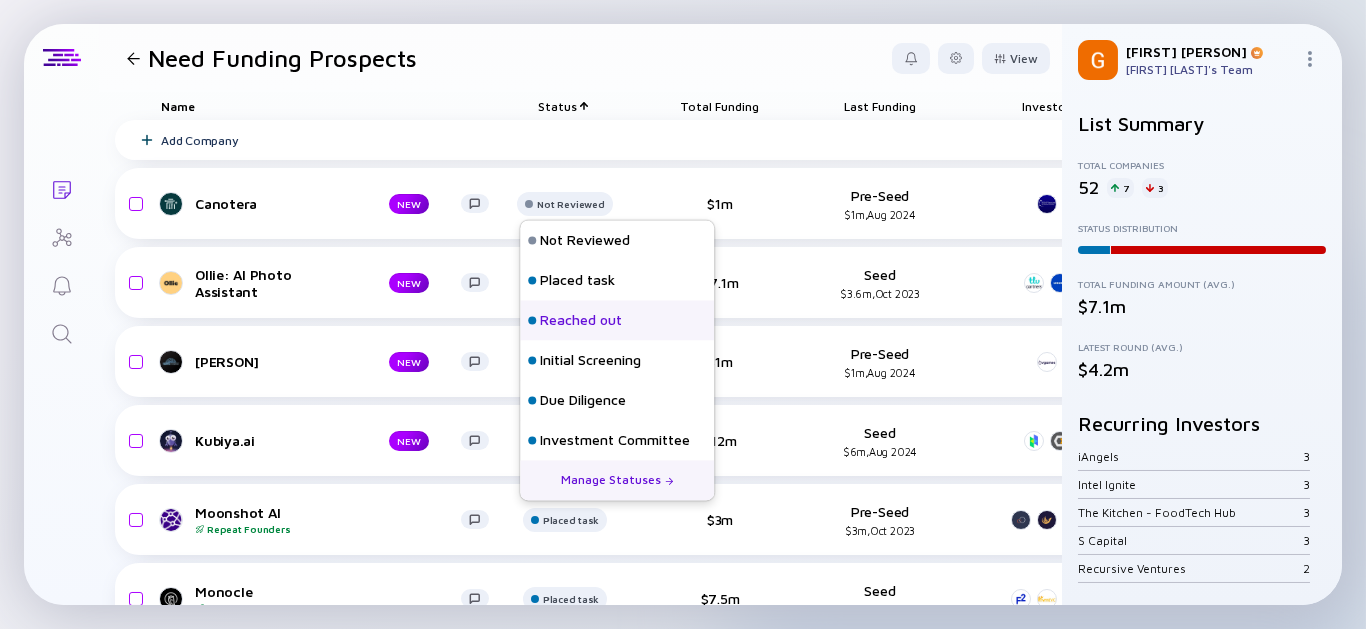 click on "Reached out" at bounding box center (581, 321) 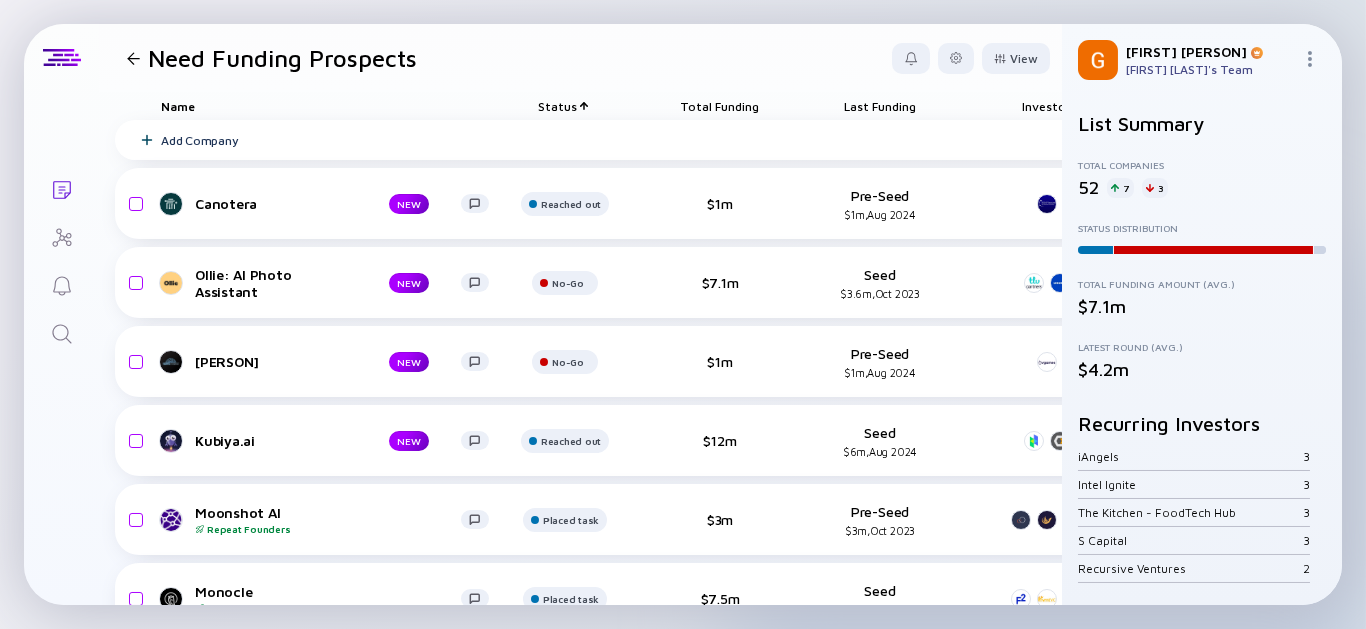 click at bounding box center [133, 58] 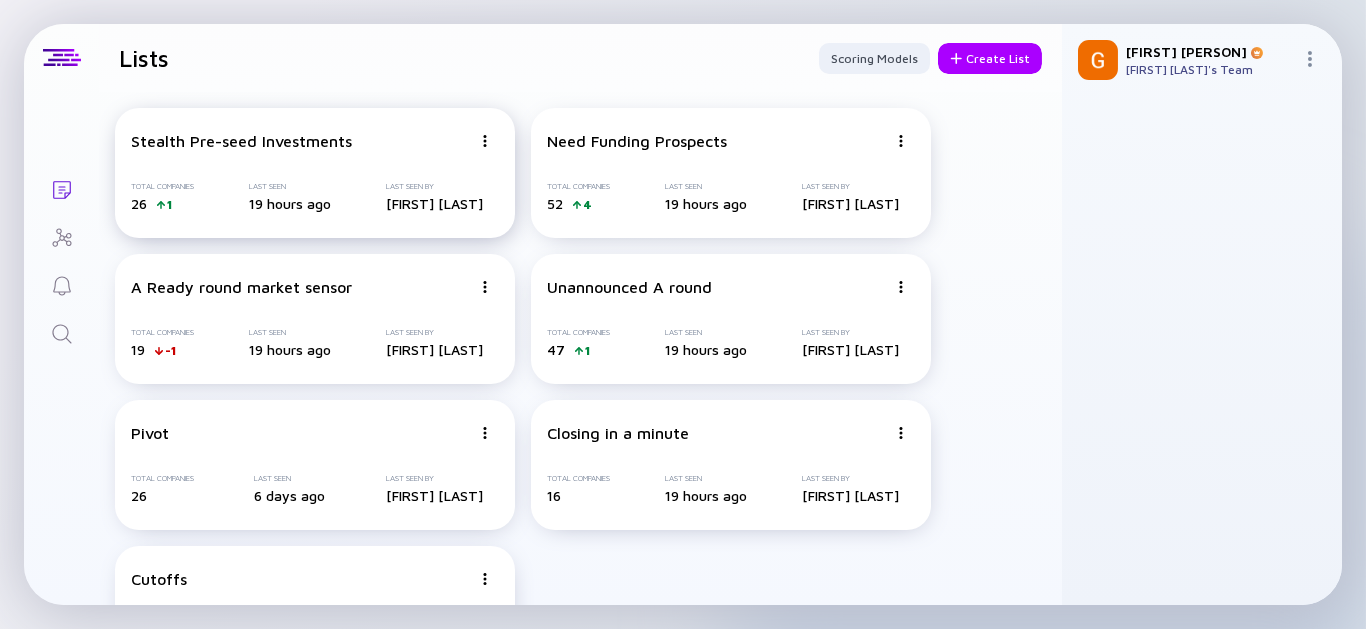 click on "Total Companies 26 1 Last Seen 19 hours ago Last Seen By Gil Paz" at bounding box center (315, 197) 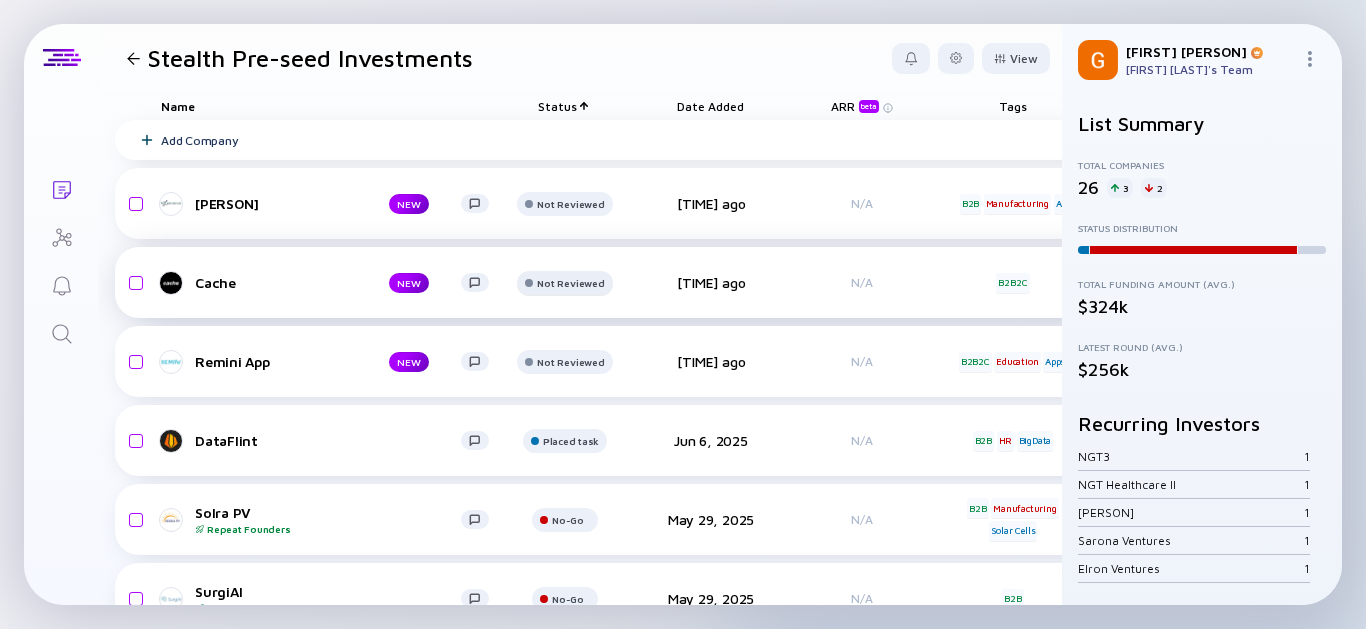 click on "Not Reviewed" at bounding box center (570, 204) 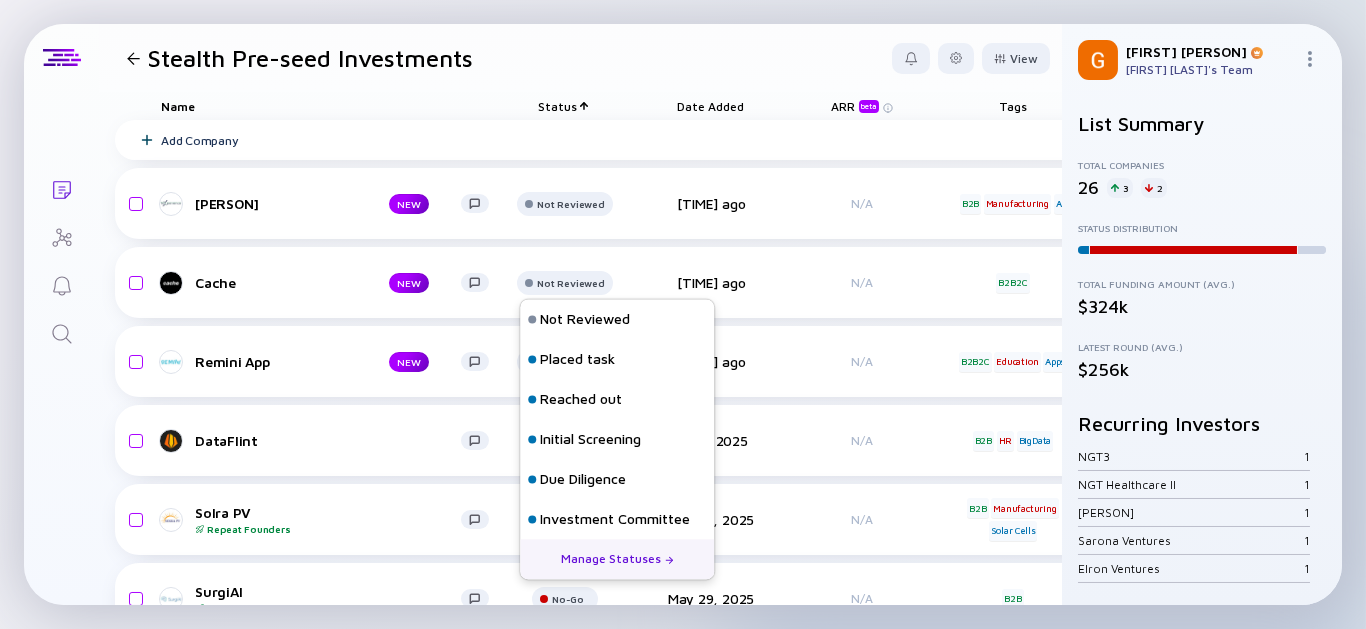 scroll, scrollTop: 207, scrollLeft: 0, axis: vertical 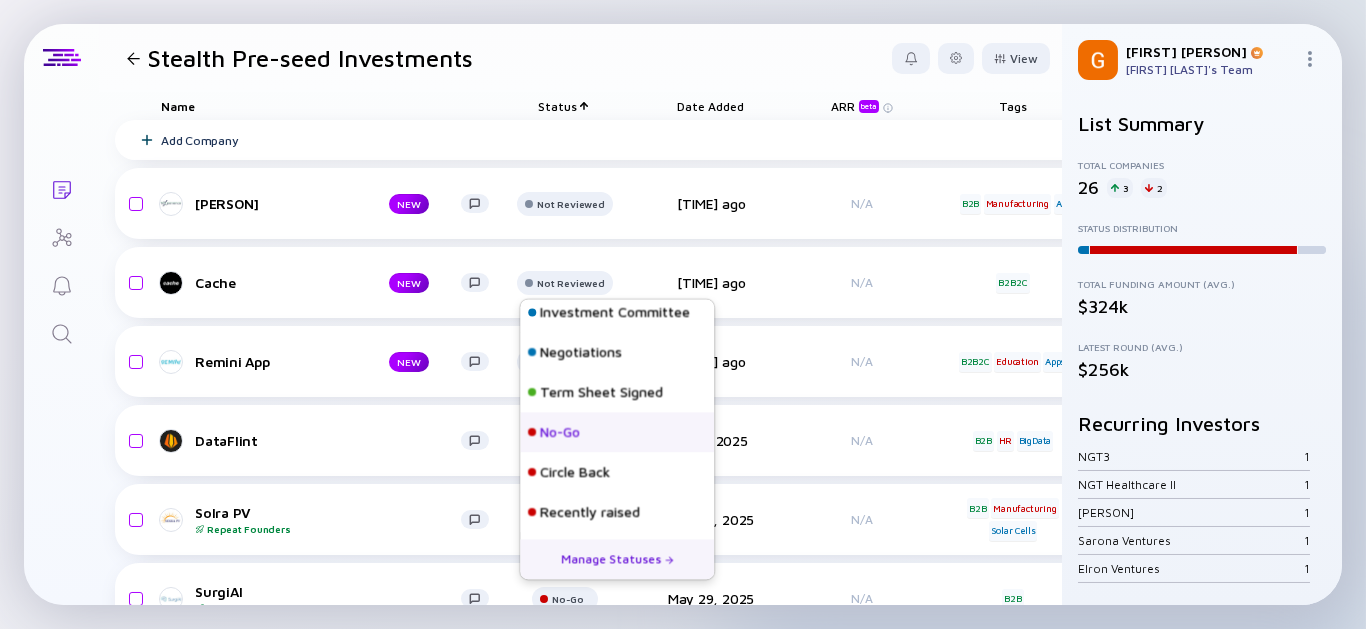 click on "No-Go" at bounding box center (560, 433) 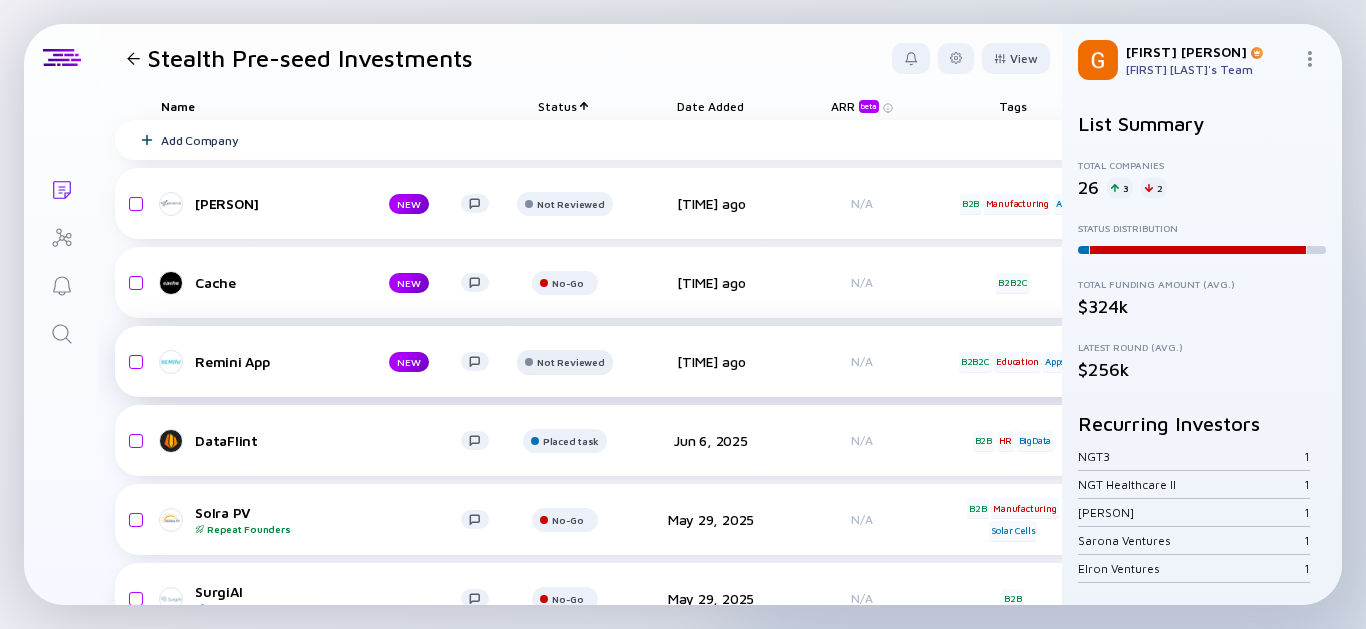 click on "Not Reviewed" at bounding box center [570, 204] 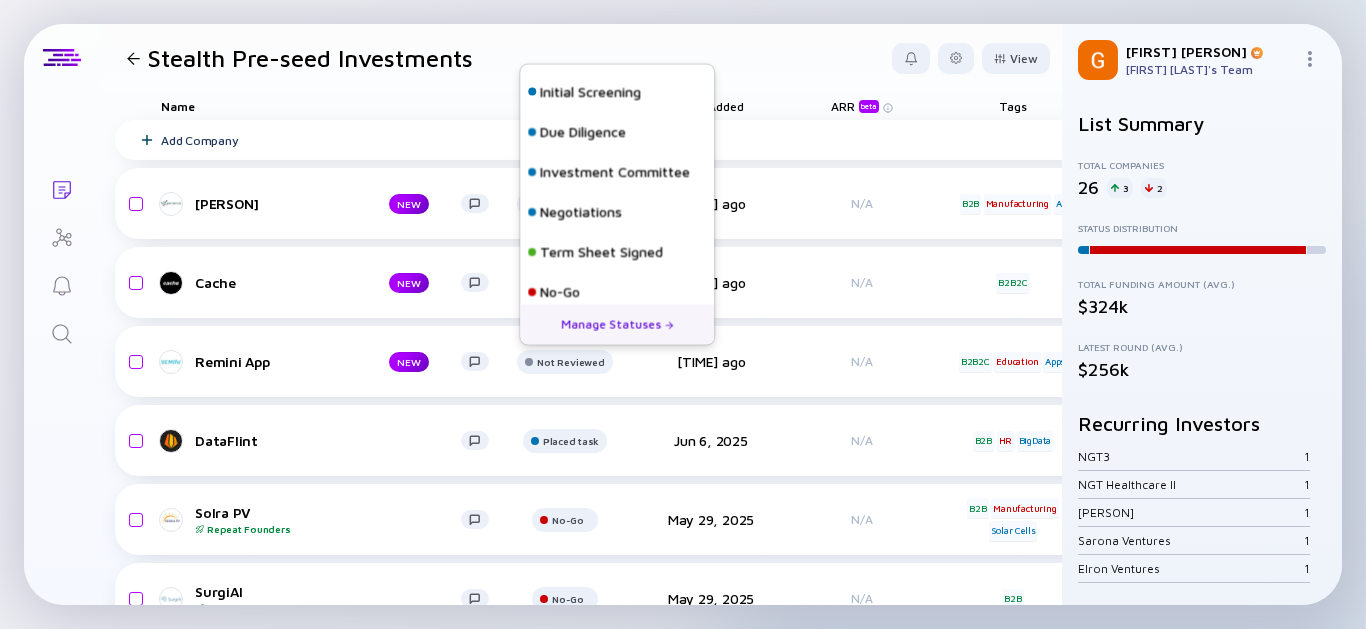 scroll, scrollTop: 207, scrollLeft: 0, axis: vertical 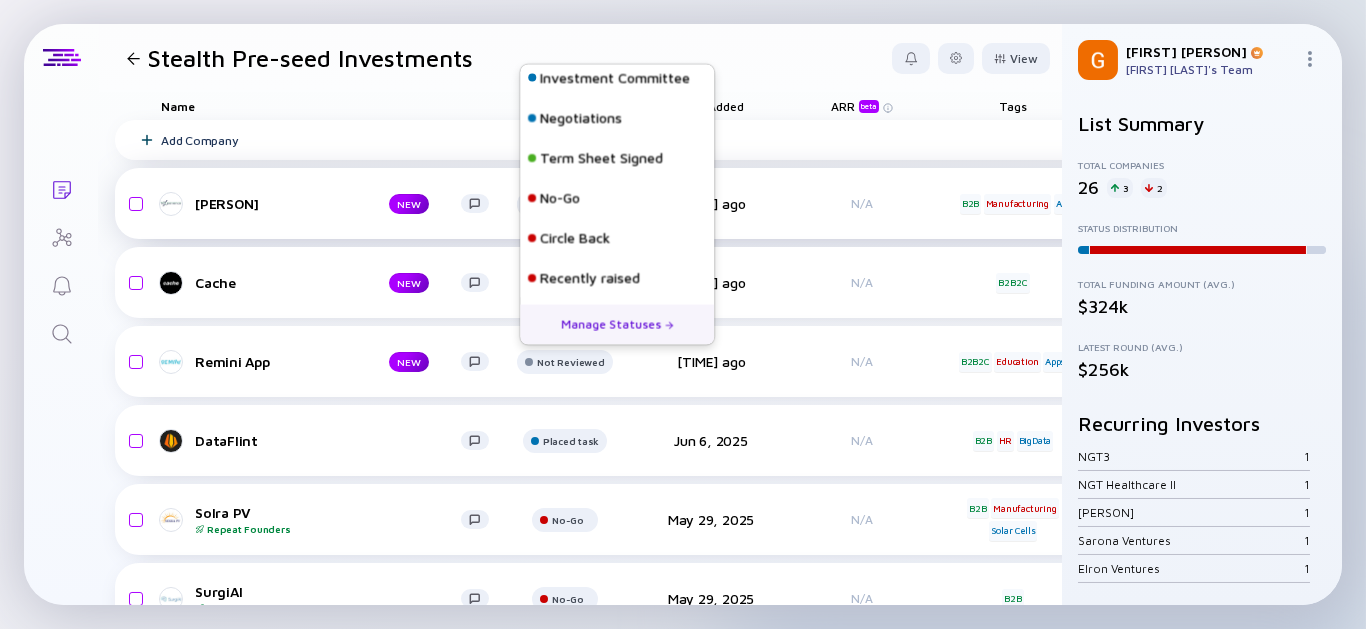 click on "No-Go" at bounding box center (617, 198) 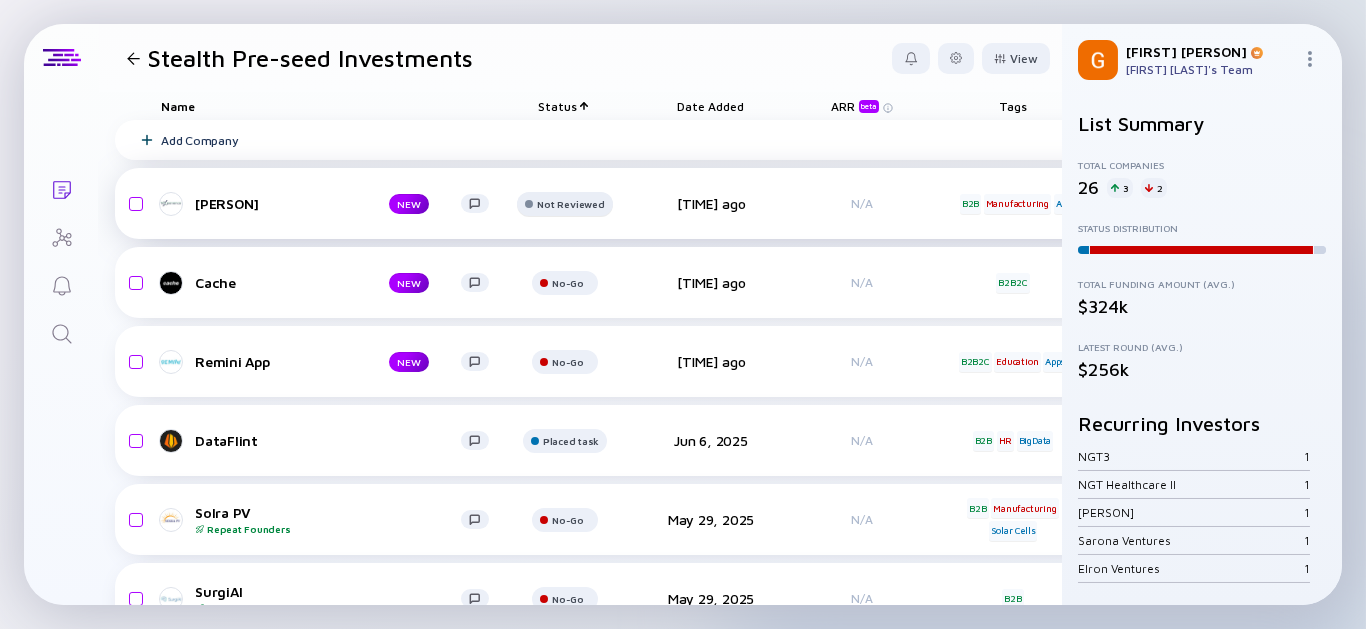 click on "Not Reviewed" at bounding box center [570, 204] 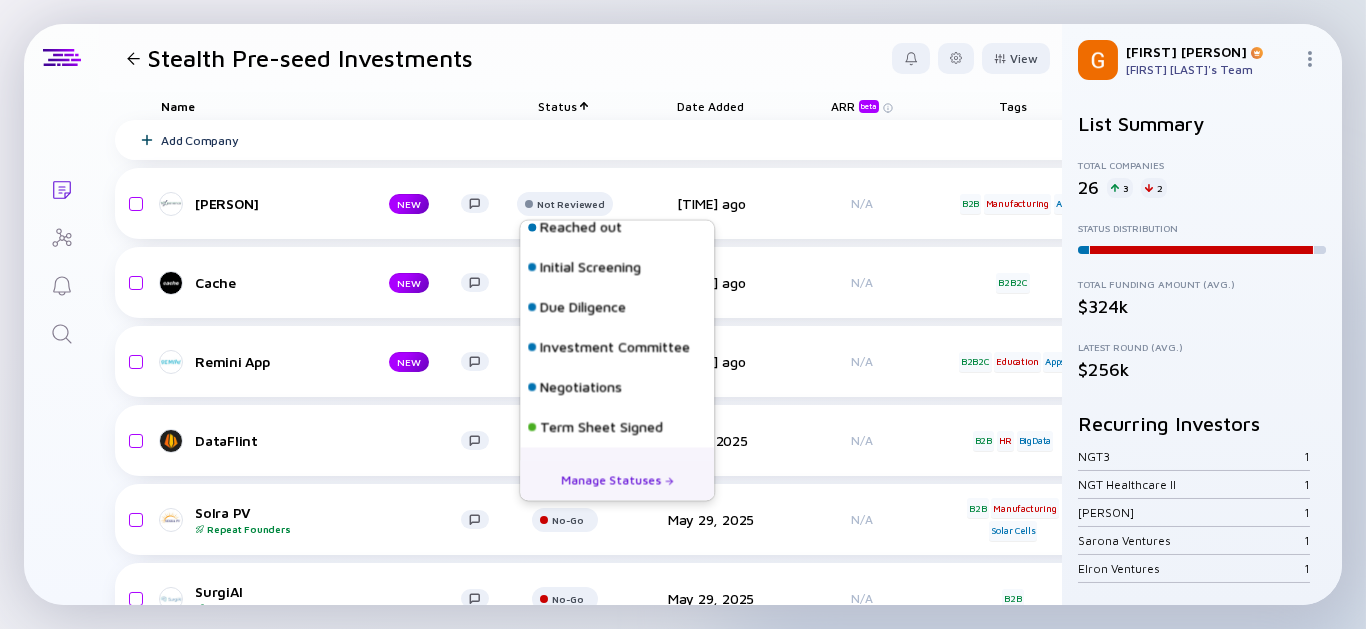 scroll, scrollTop: 207, scrollLeft: 0, axis: vertical 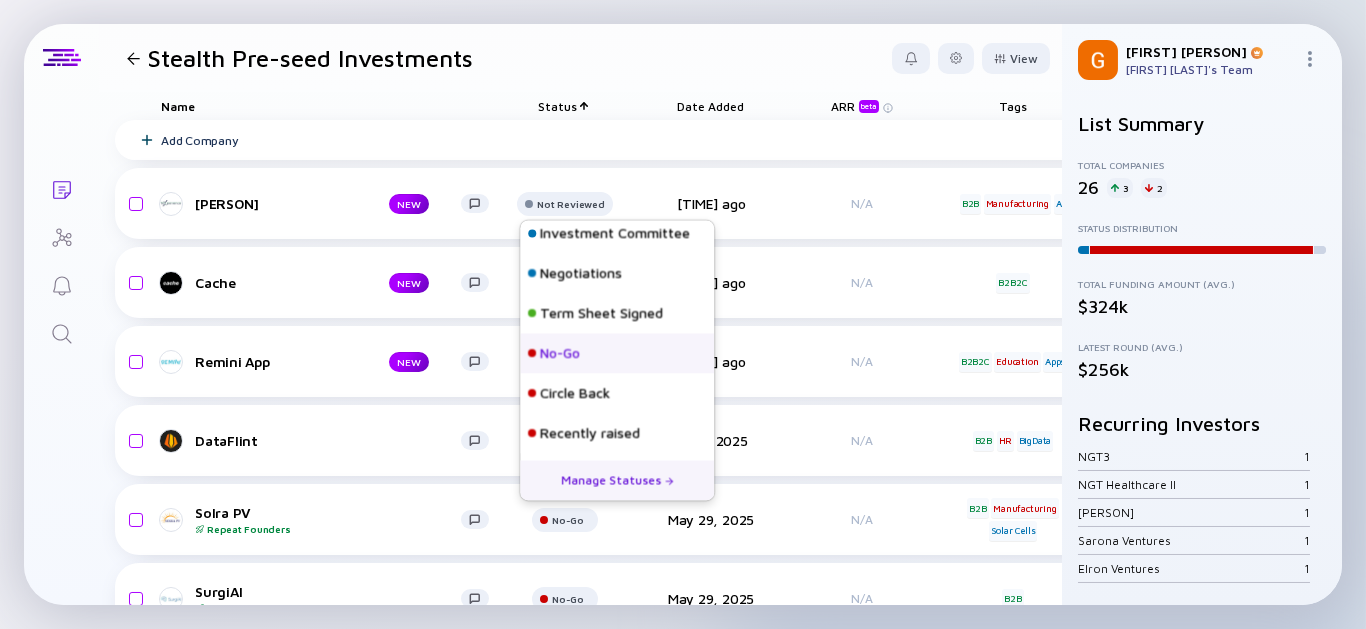 click on "No-Go" at bounding box center [617, 353] 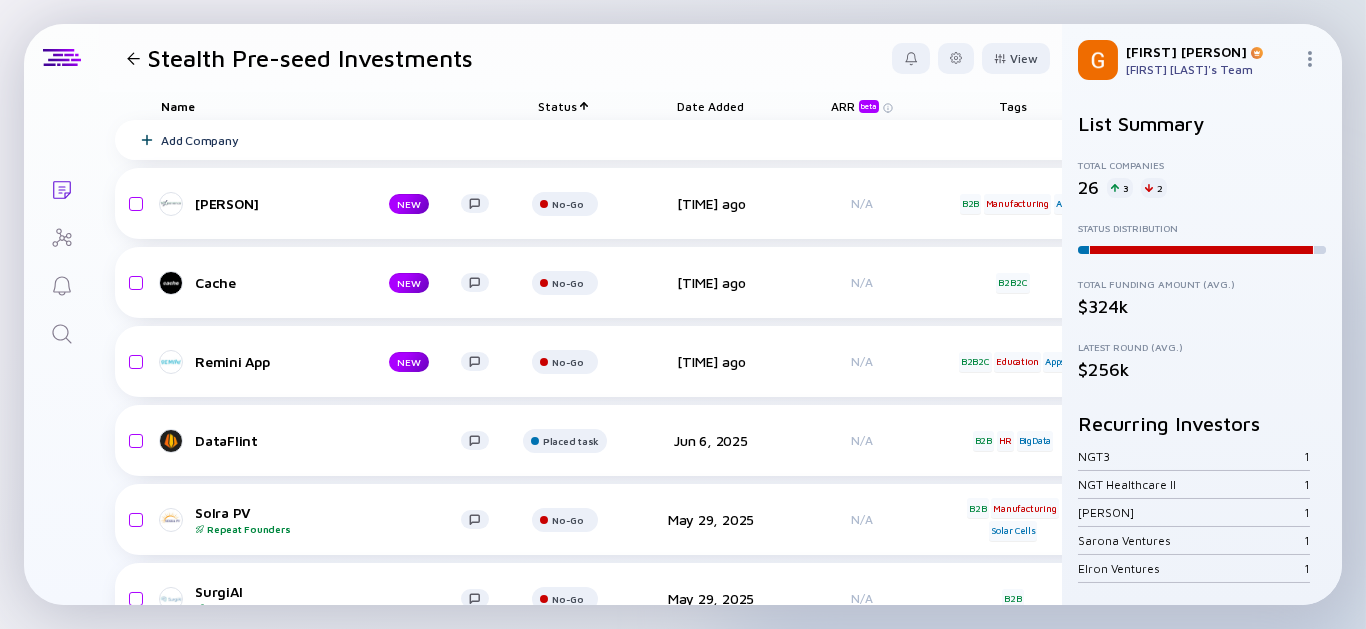 click on "Stealth Pre-seed Investments View" at bounding box center [580, 58] 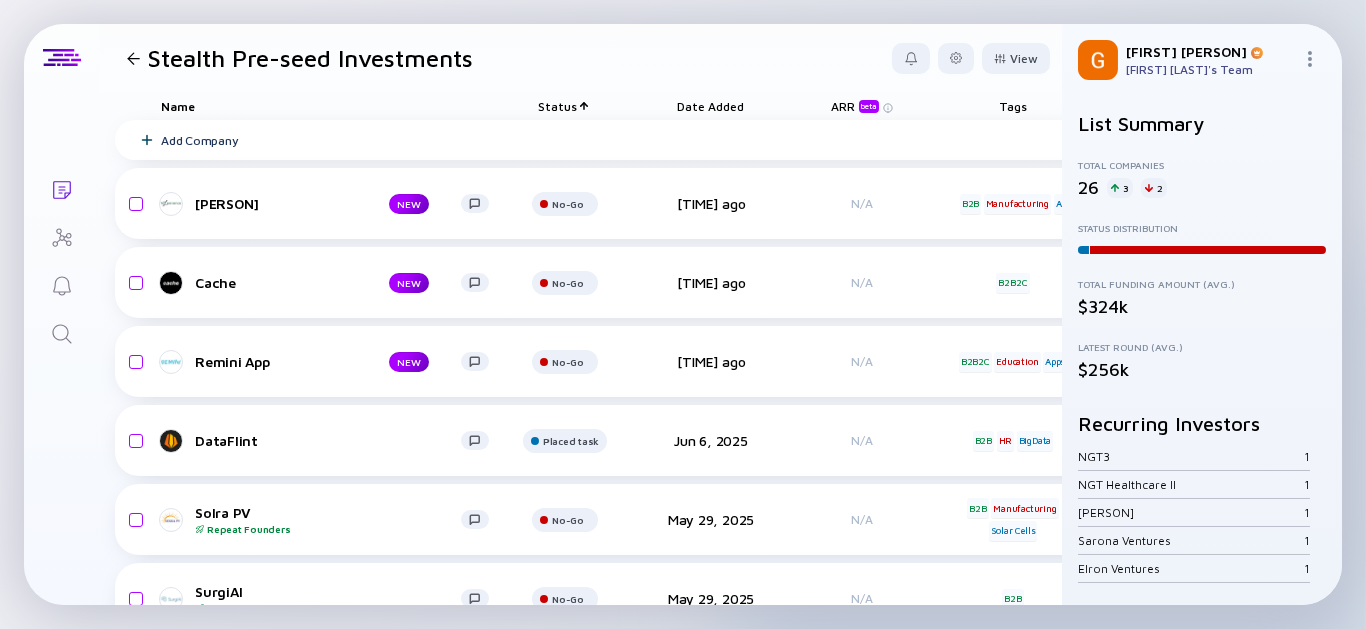 click at bounding box center (133, 58) 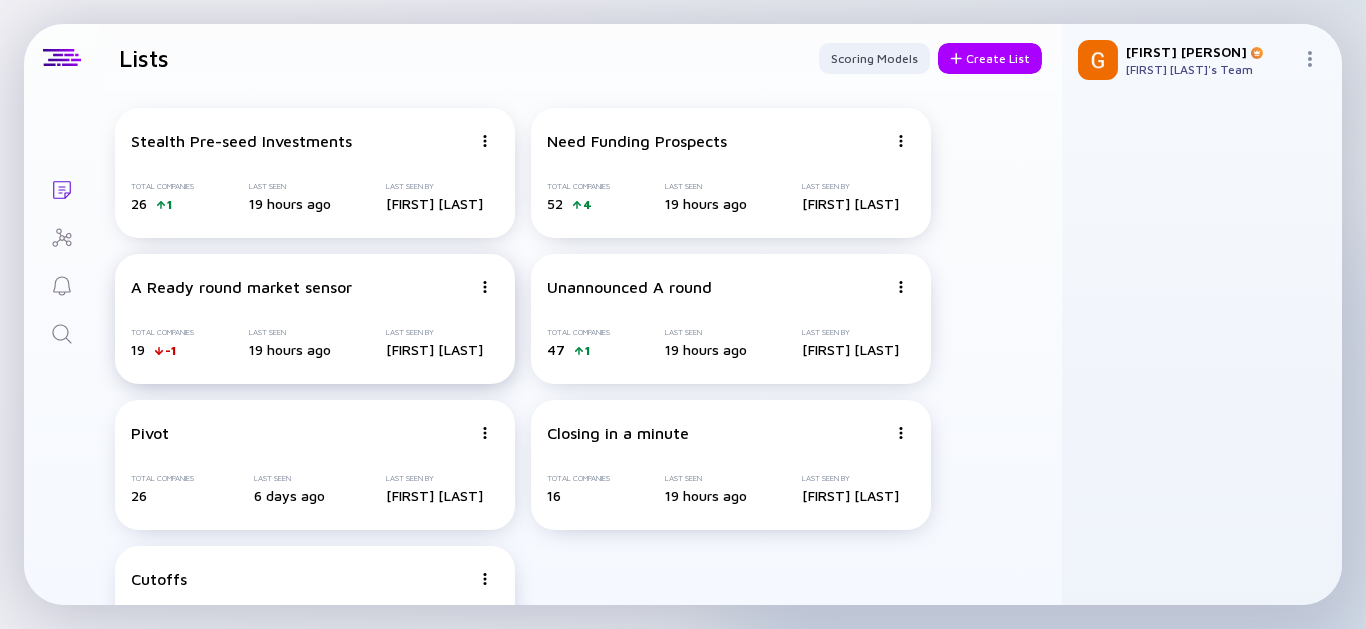 click on "A Ready round market sensor" at bounding box center [241, 287] 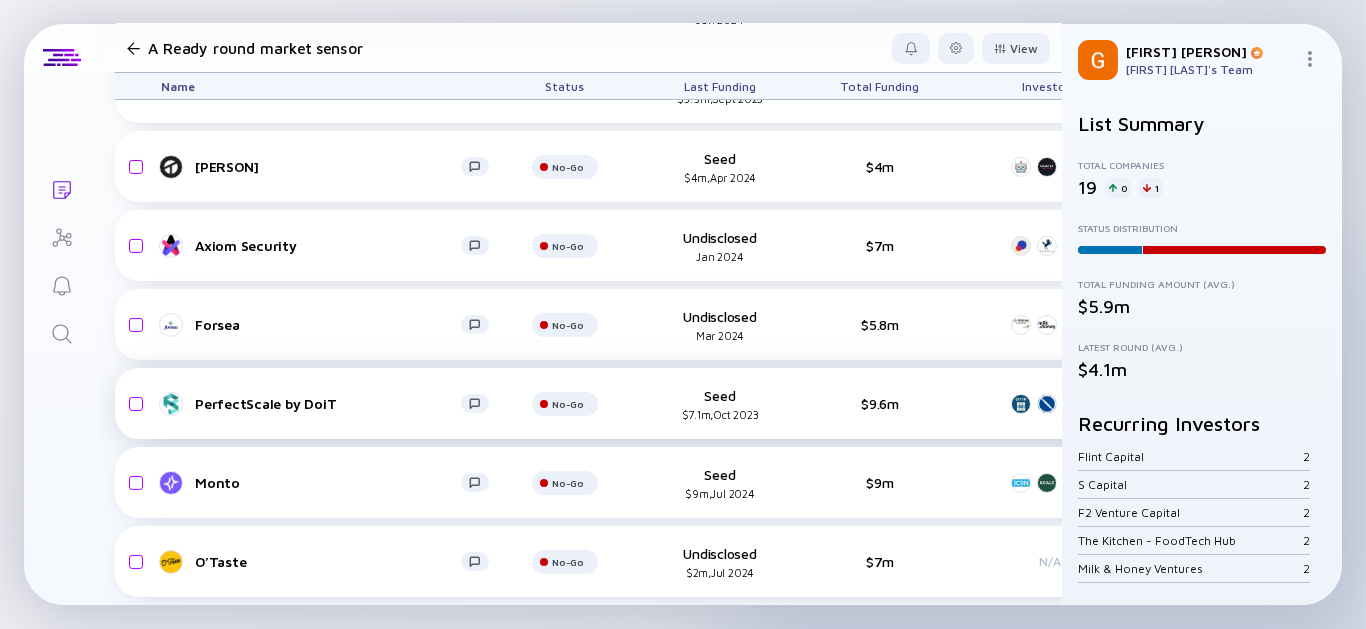 scroll, scrollTop: 1079, scrollLeft: 0, axis: vertical 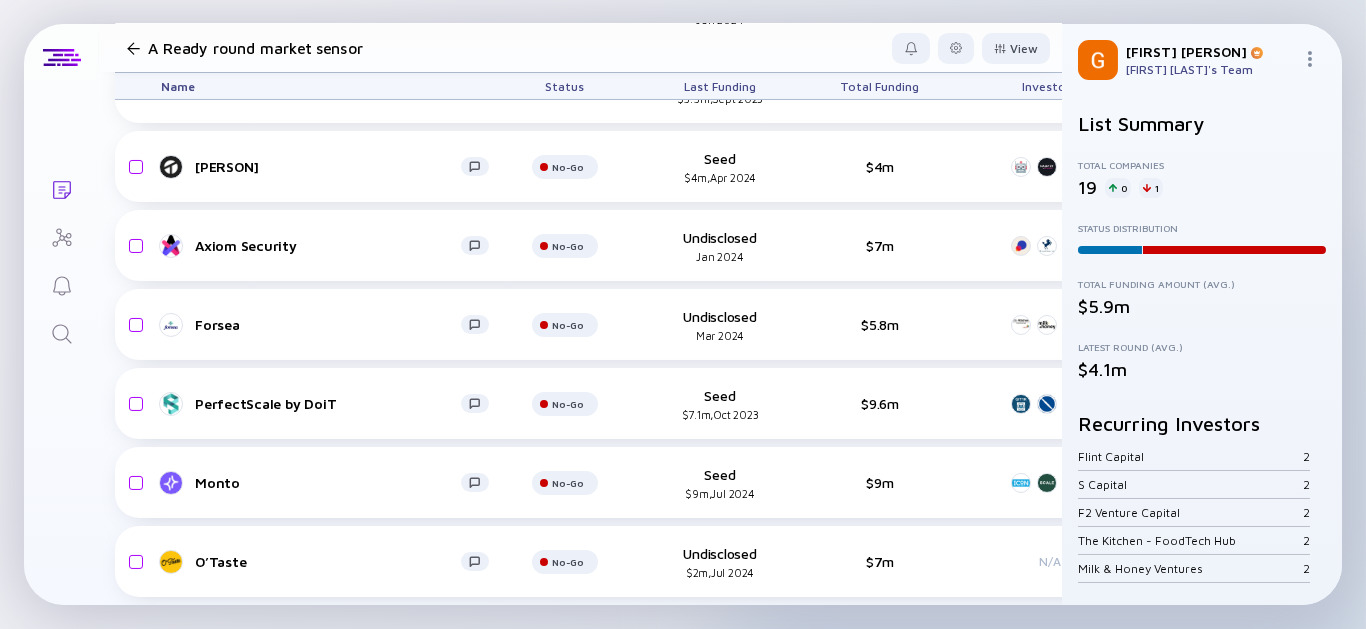 click at bounding box center (133, 48) 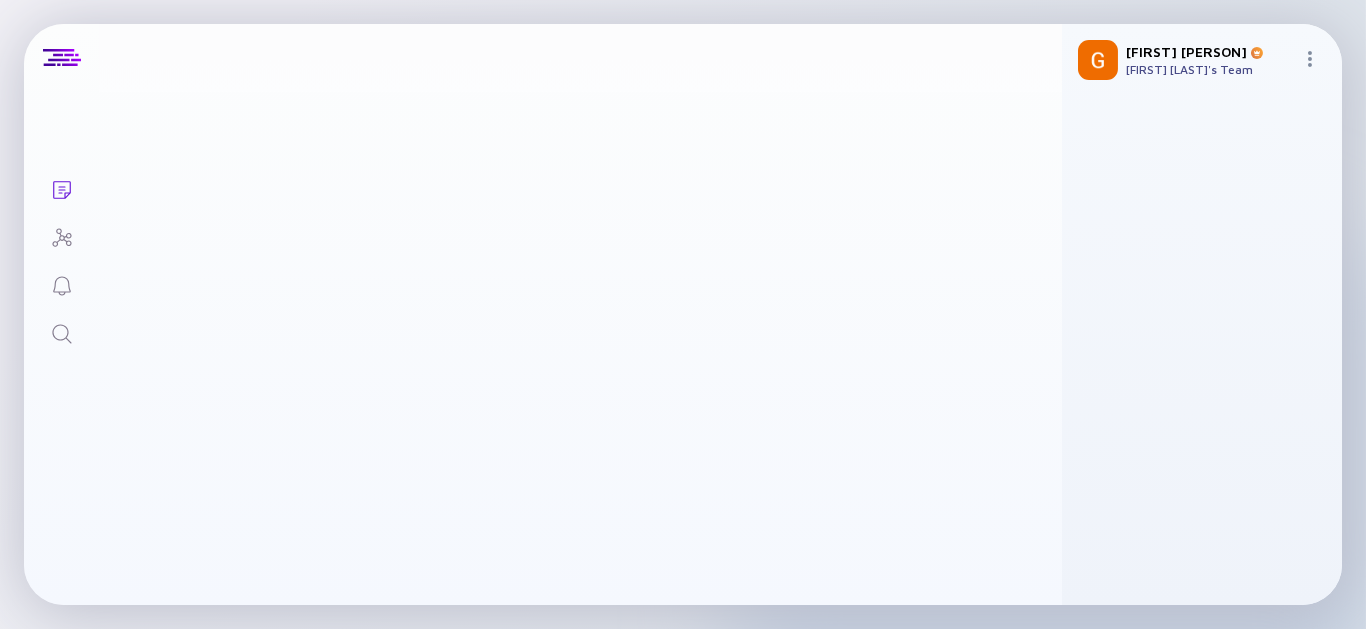 scroll, scrollTop: 86, scrollLeft: 0, axis: vertical 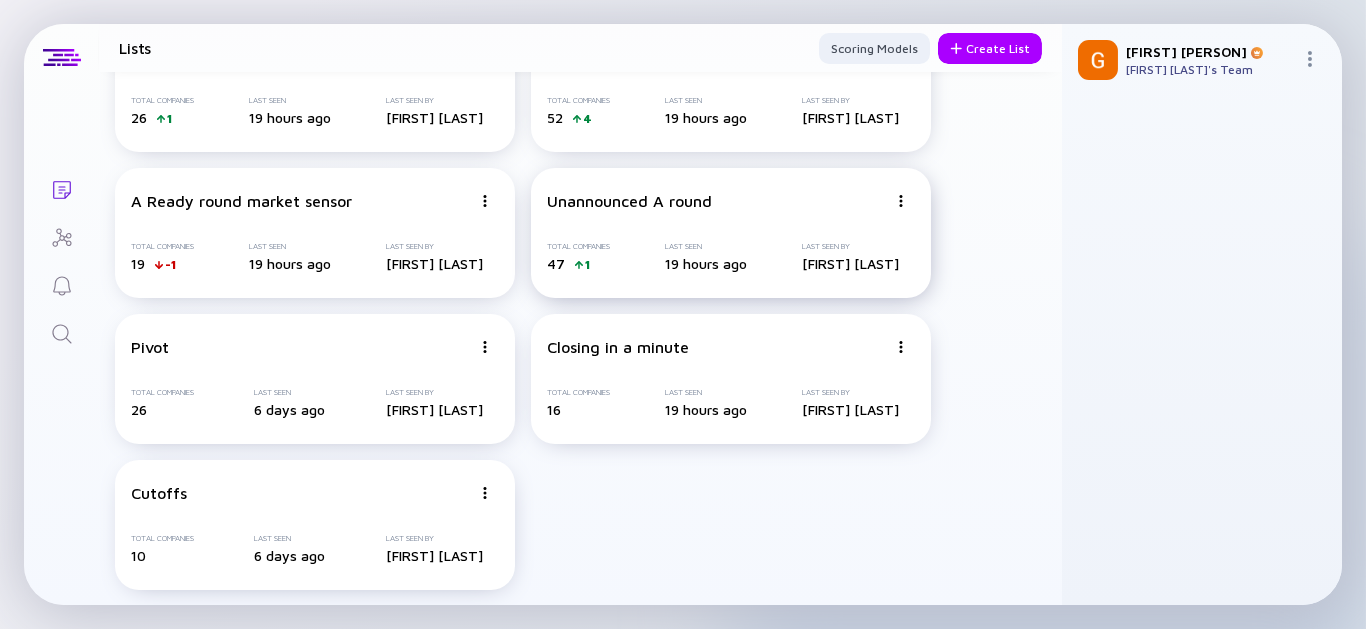 click on "Unannounced A round Total Companies 47 1 Last Seen 19 hours ago Last Seen By Gil Paz" at bounding box center (731, 233) 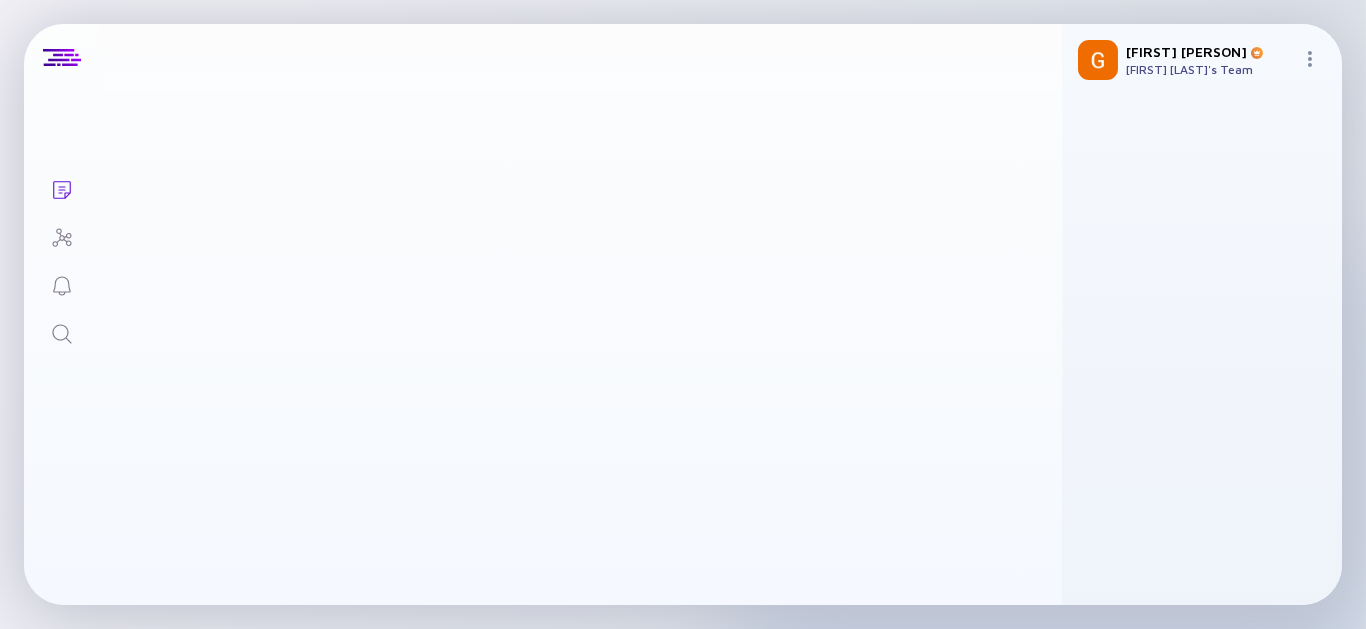 scroll, scrollTop: 0, scrollLeft: 0, axis: both 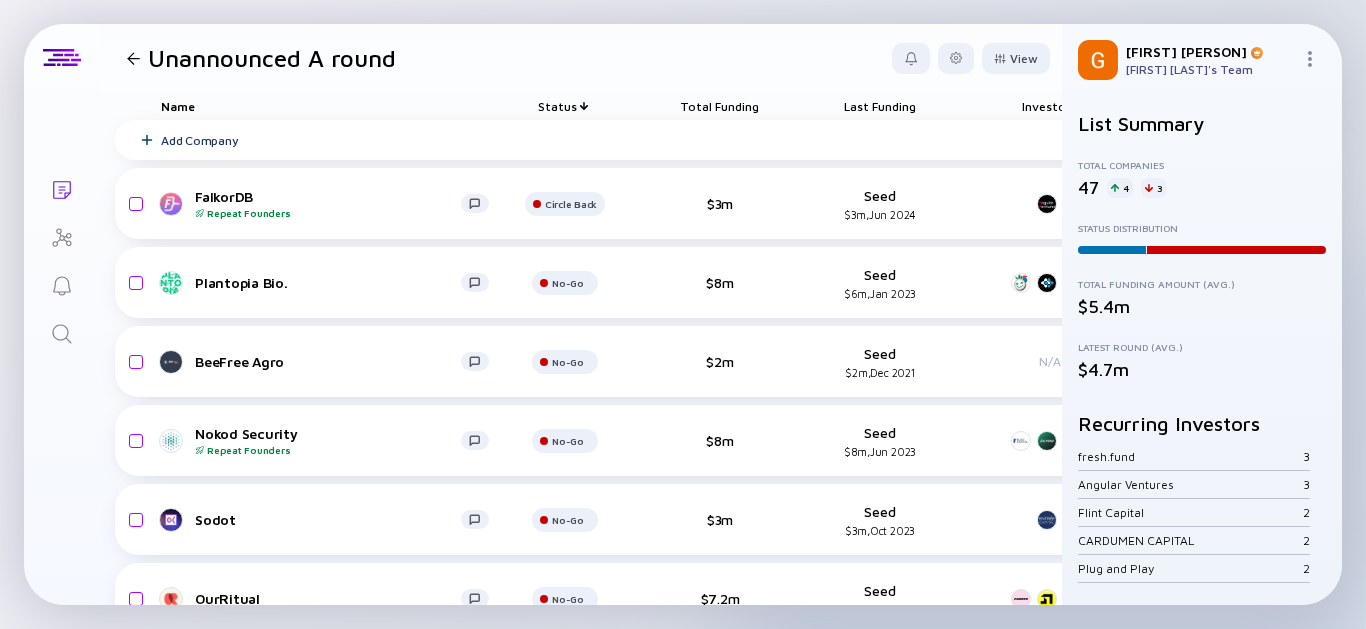 click at bounding box center [133, 58] 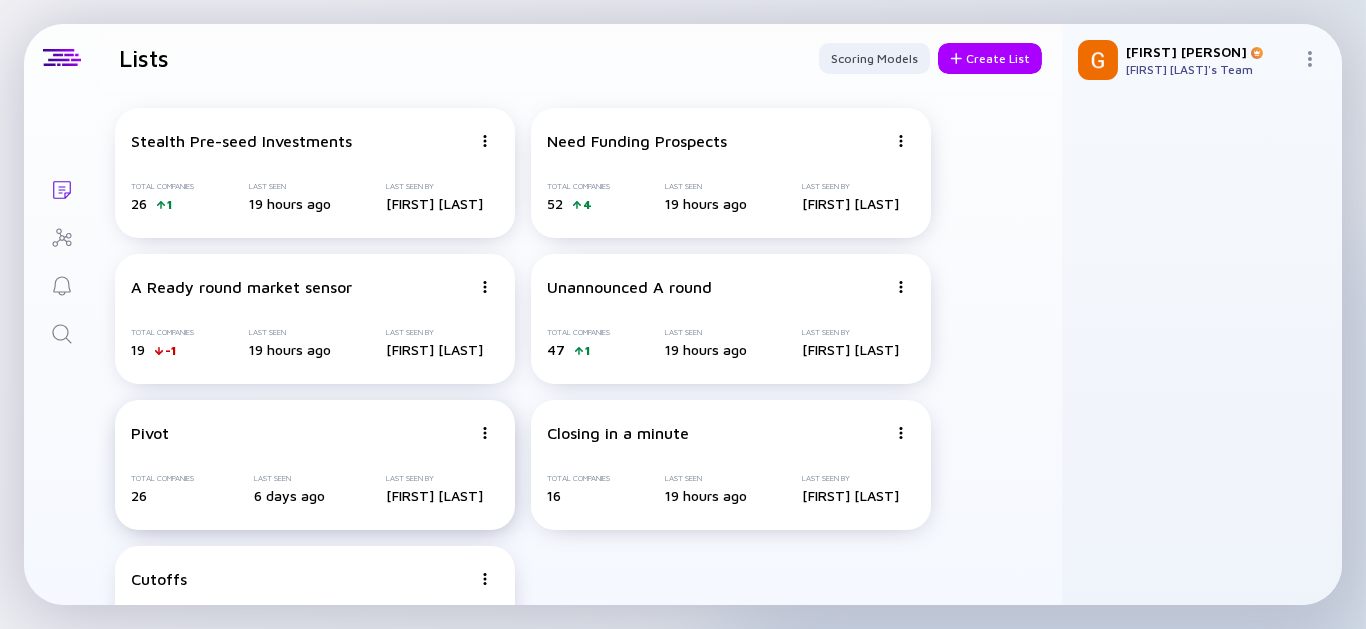 click on "Pivot Total Companies 26 Last Seen 6 days ago Last Seen By Gil Paz" at bounding box center [315, 465] 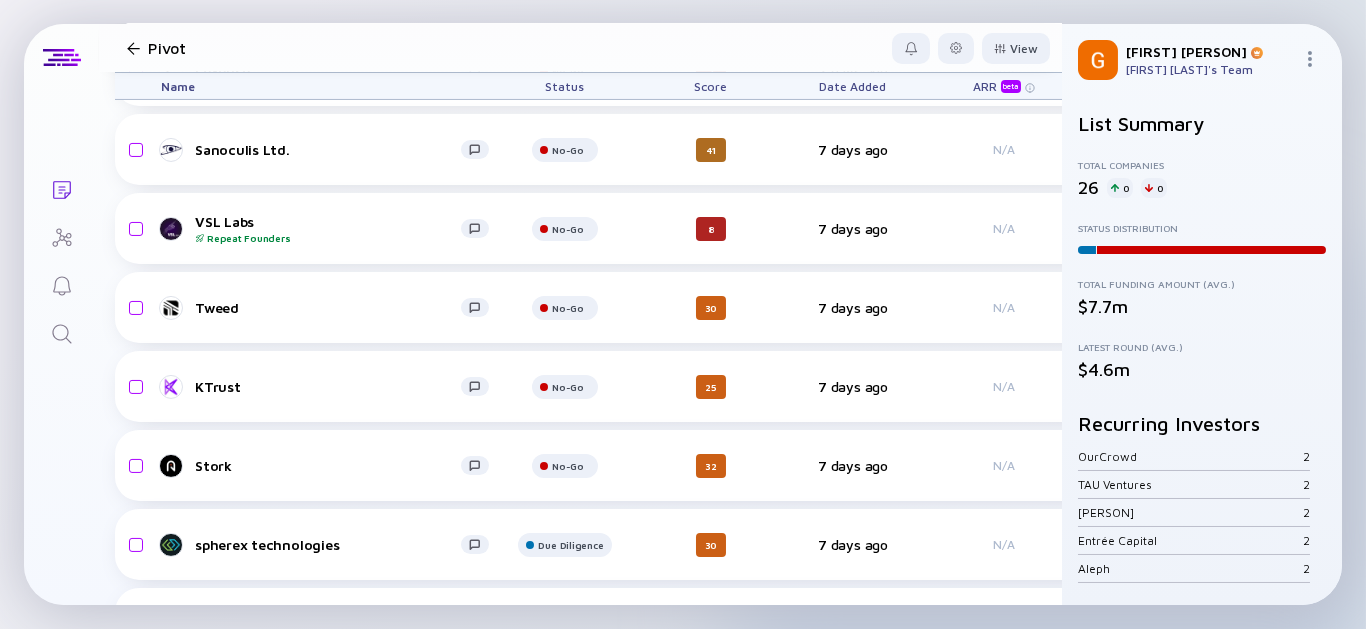 scroll, scrollTop: 1632, scrollLeft: 0, axis: vertical 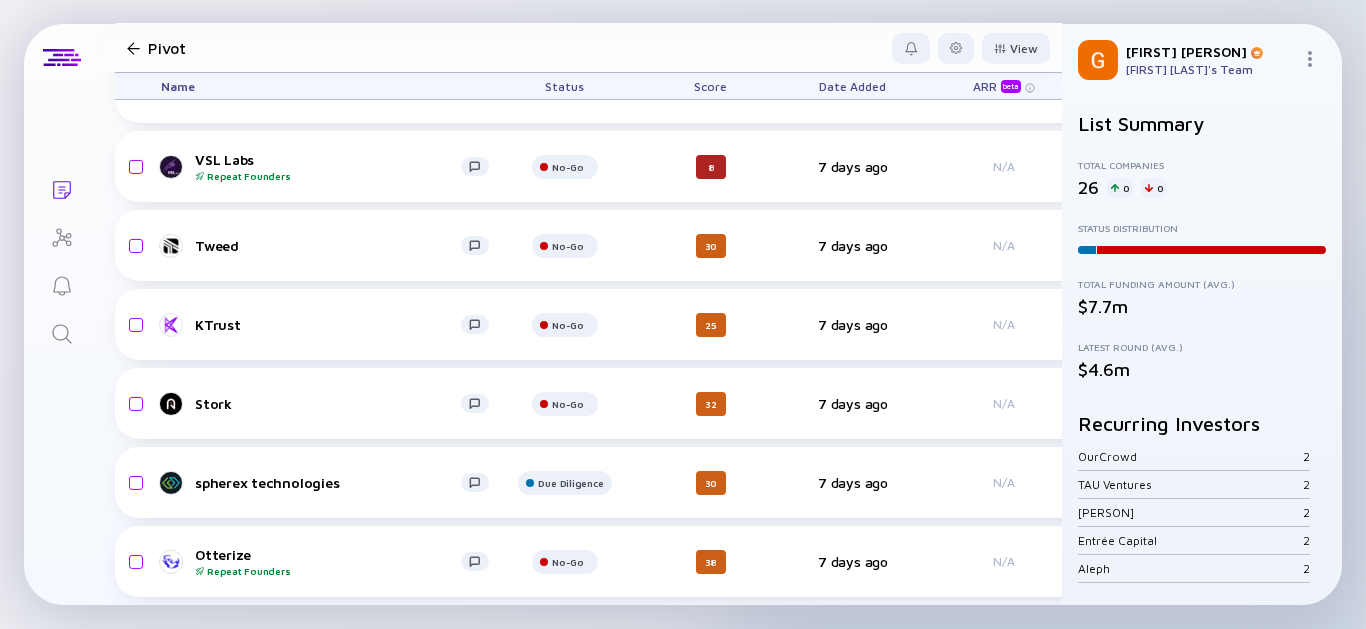 click at bounding box center [133, 48] 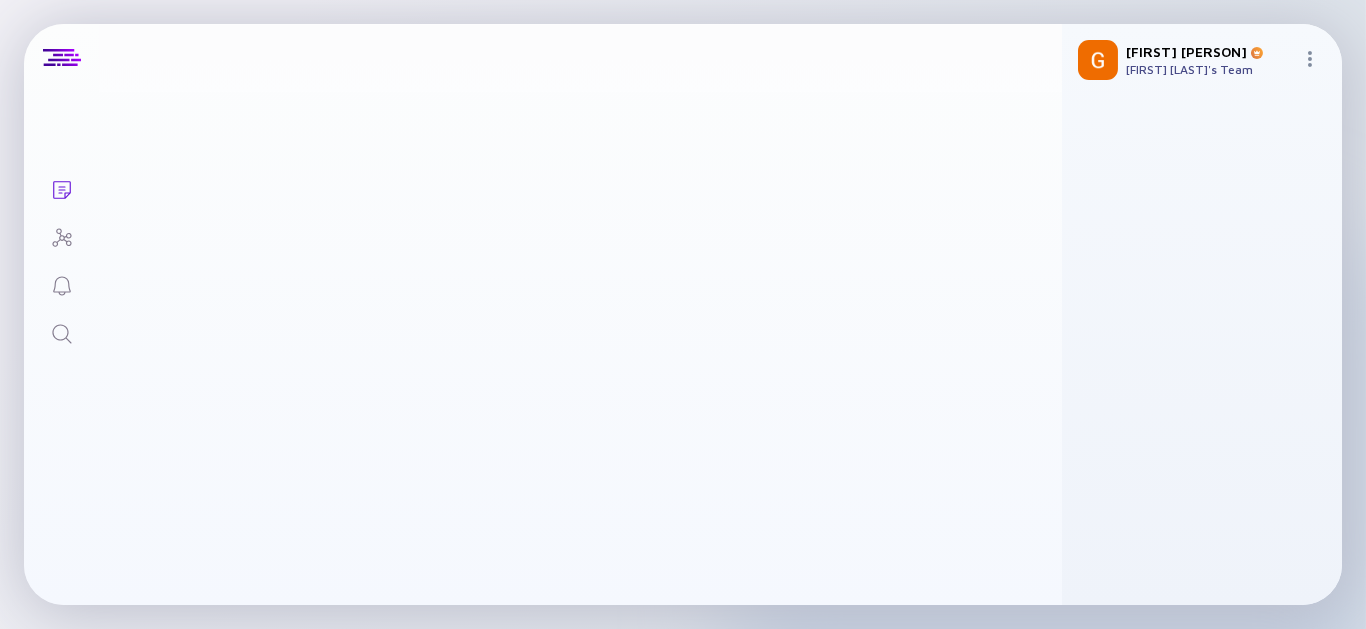scroll, scrollTop: 86, scrollLeft: 0, axis: vertical 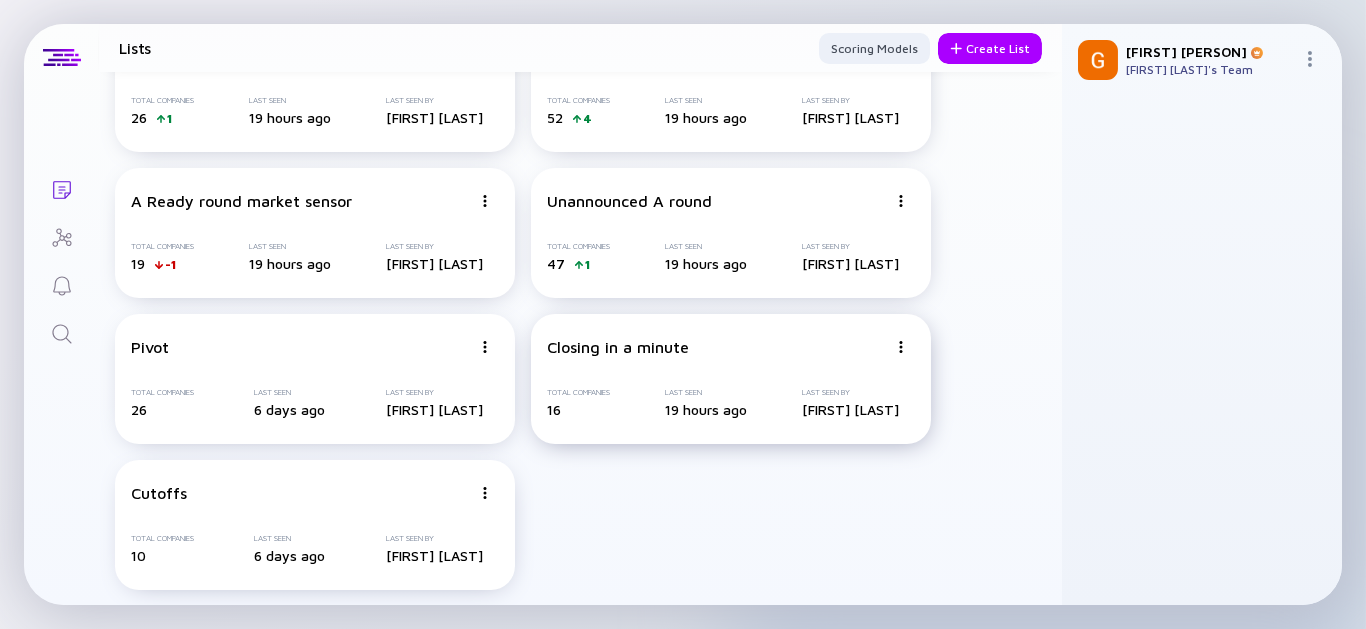 click on "Closing in a minute Total Companies 16 Last Seen 19 hours ago Last Seen By Gil Paz" at bounding box center (731, 379) 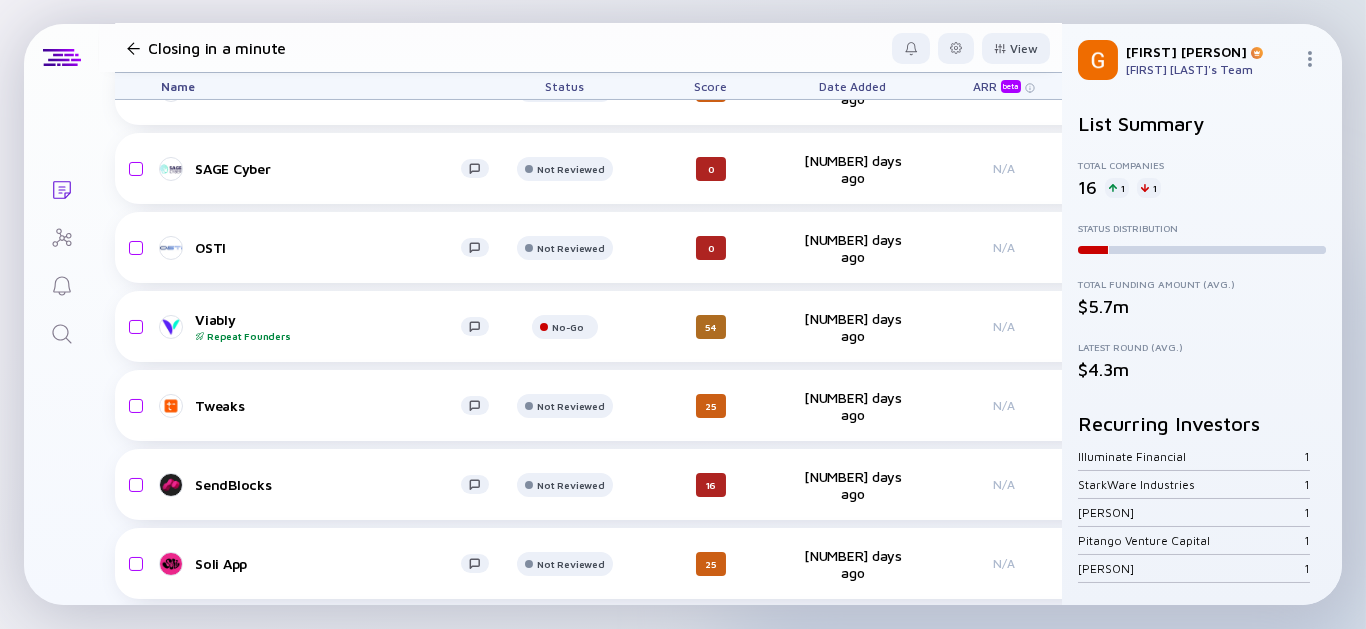 scroll, scrollTop: 842, scrollLeft: 0, axis: vertical 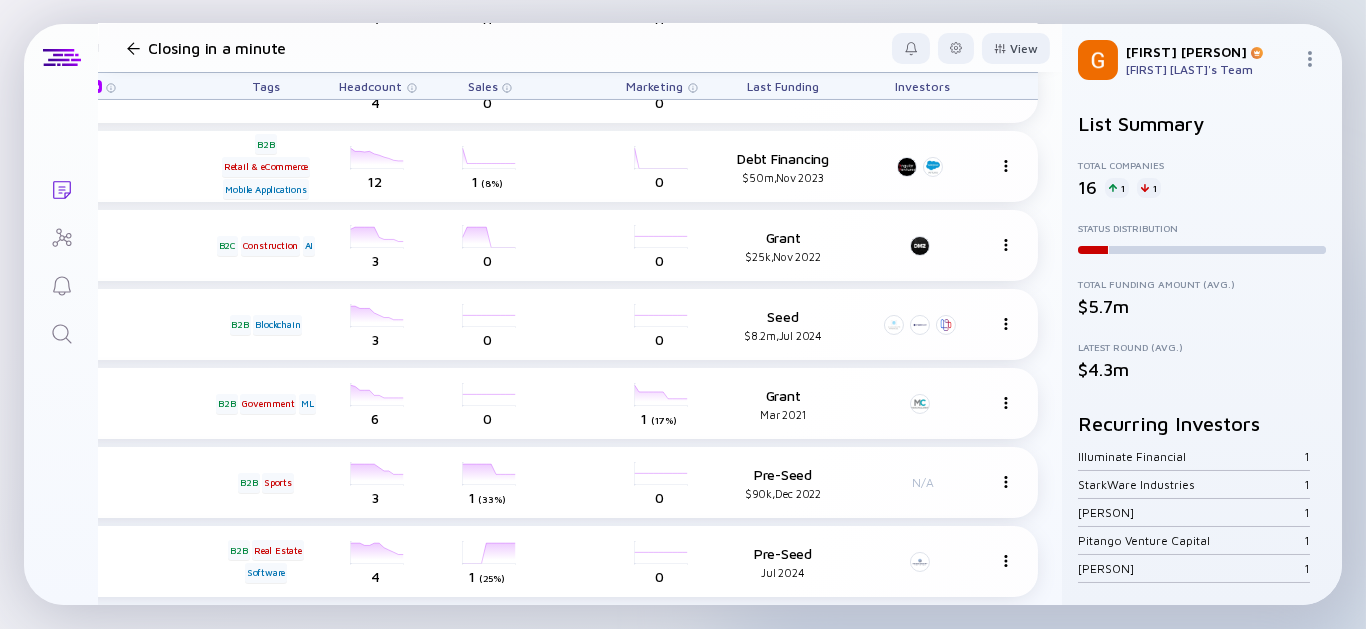 click on "Last Funding" at bounding box center (783, 86) 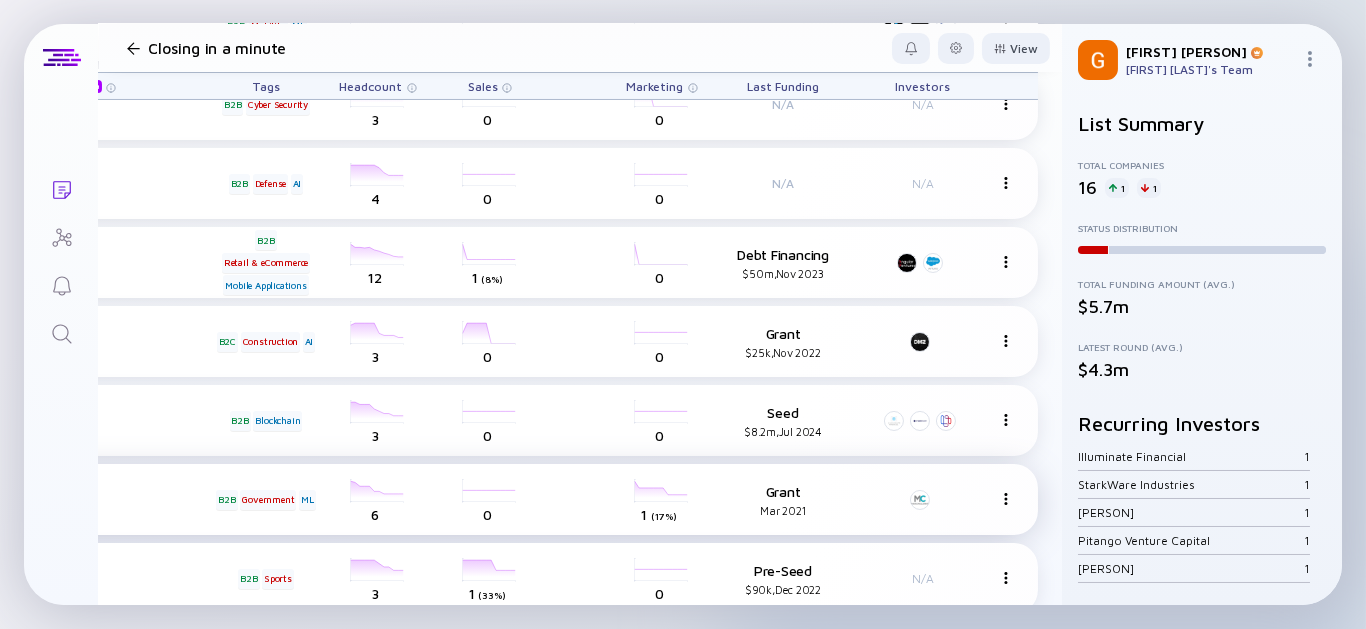scroll, scrollTop: 620, scrollLeft: 935, axis: both 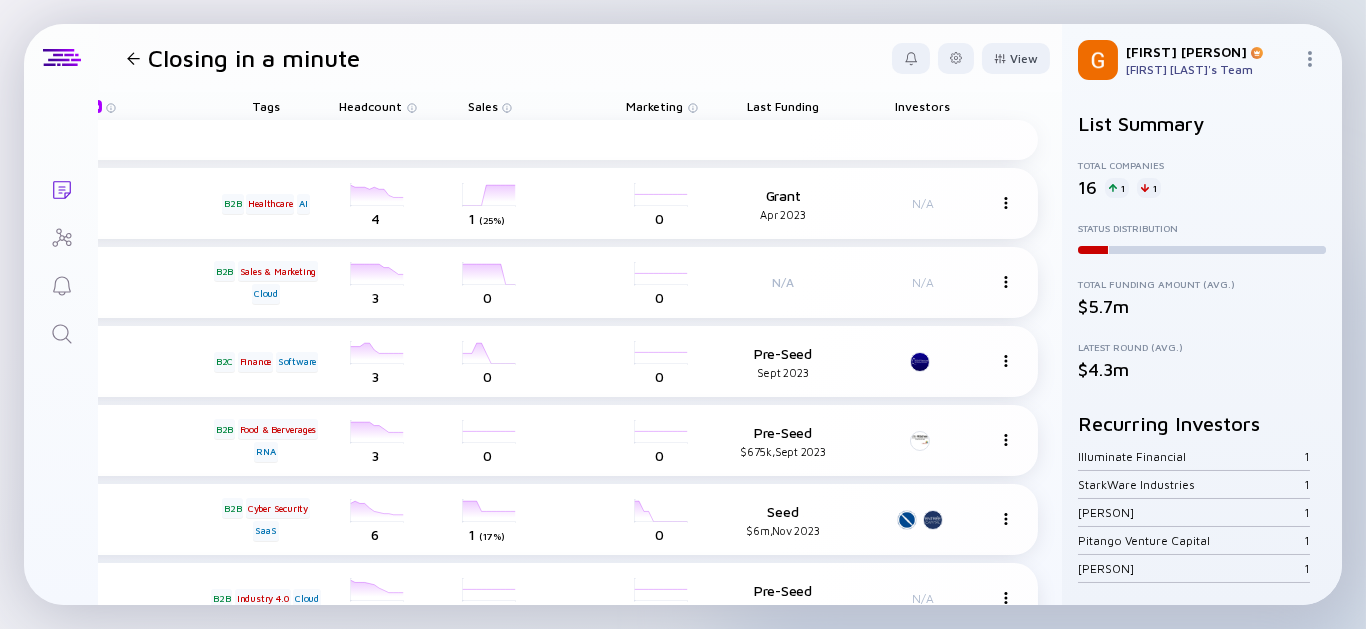 click on "Closing in a minute View" at bounding box center (580, 58) 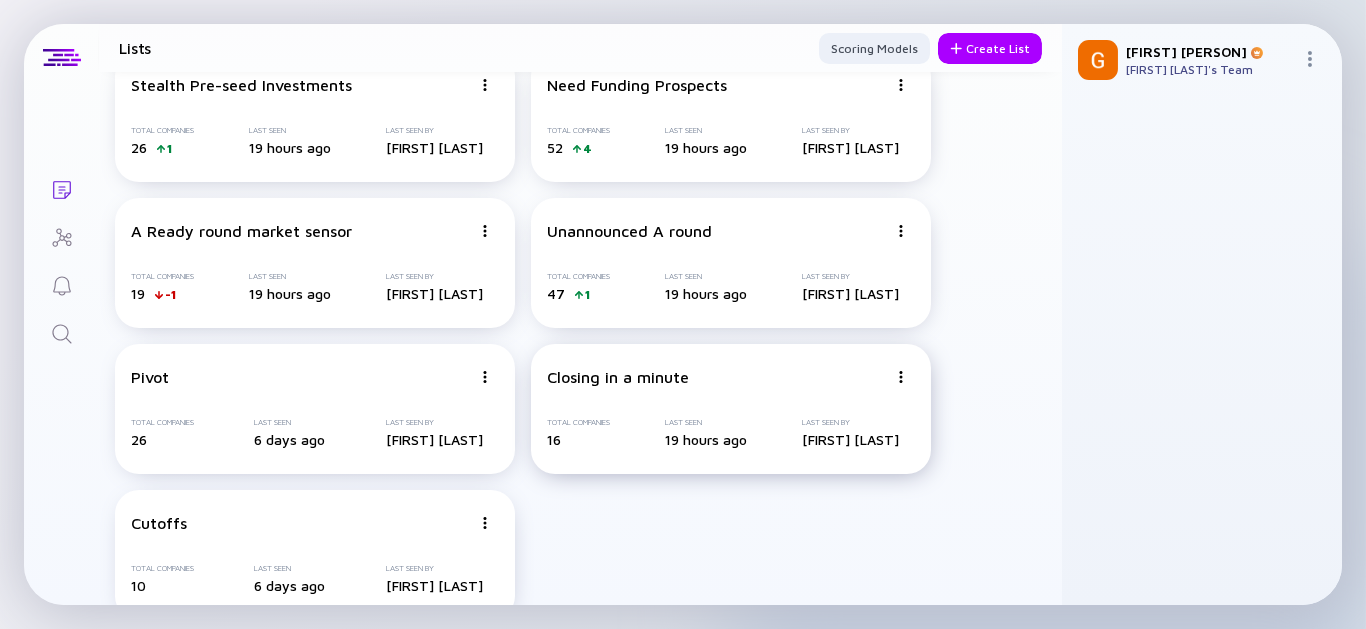 scroll, scrollTop: 86, scrollLeft: 0, axis: vertical 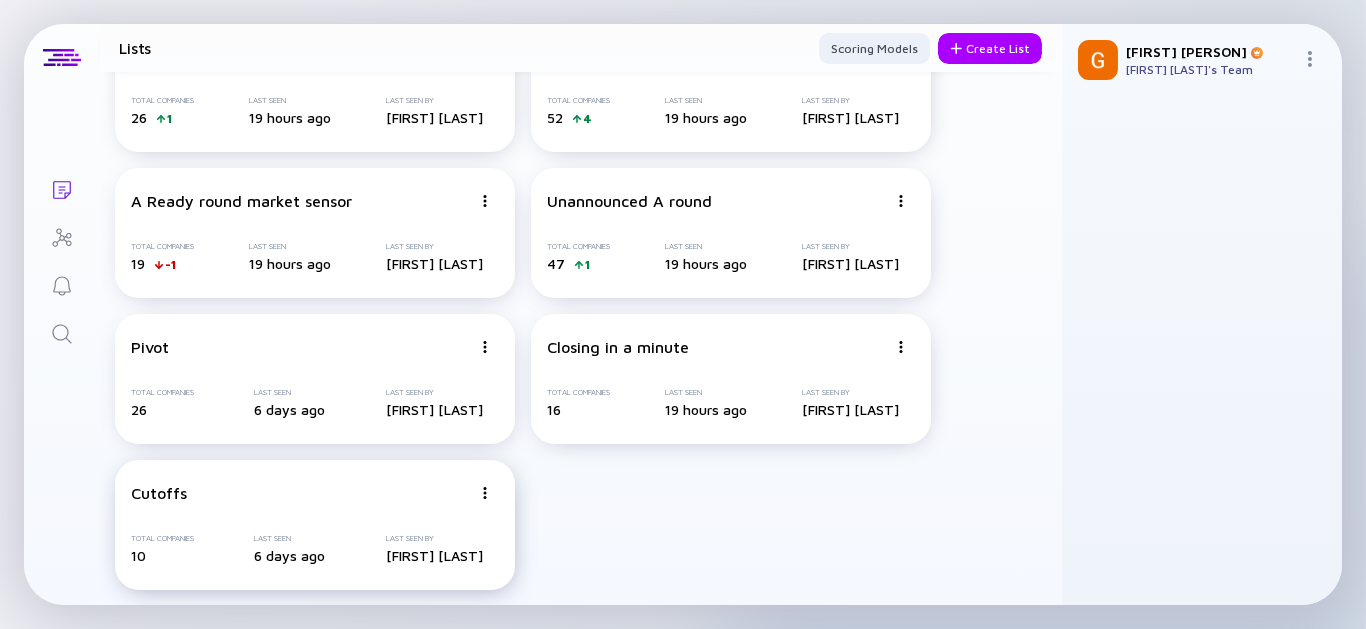 click on "Cutoffs" at bounding box center [301, 493] 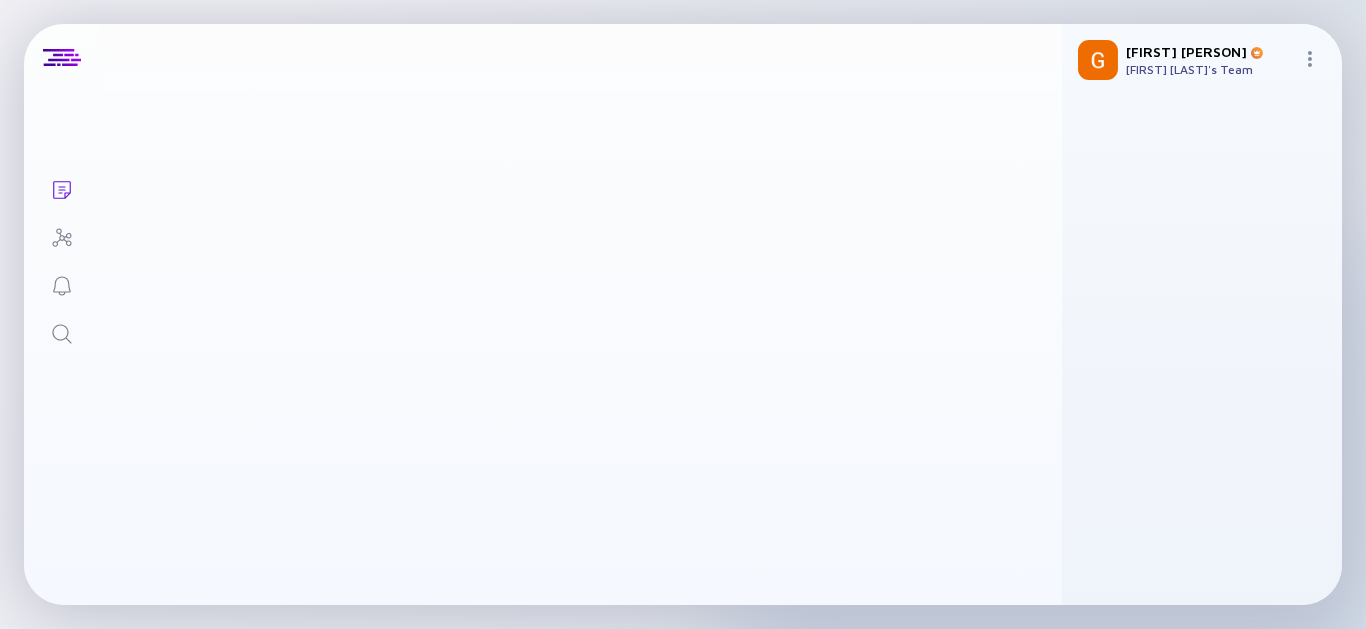 scroll, scrollTop: 0, scrollLeft: 0, axis: both 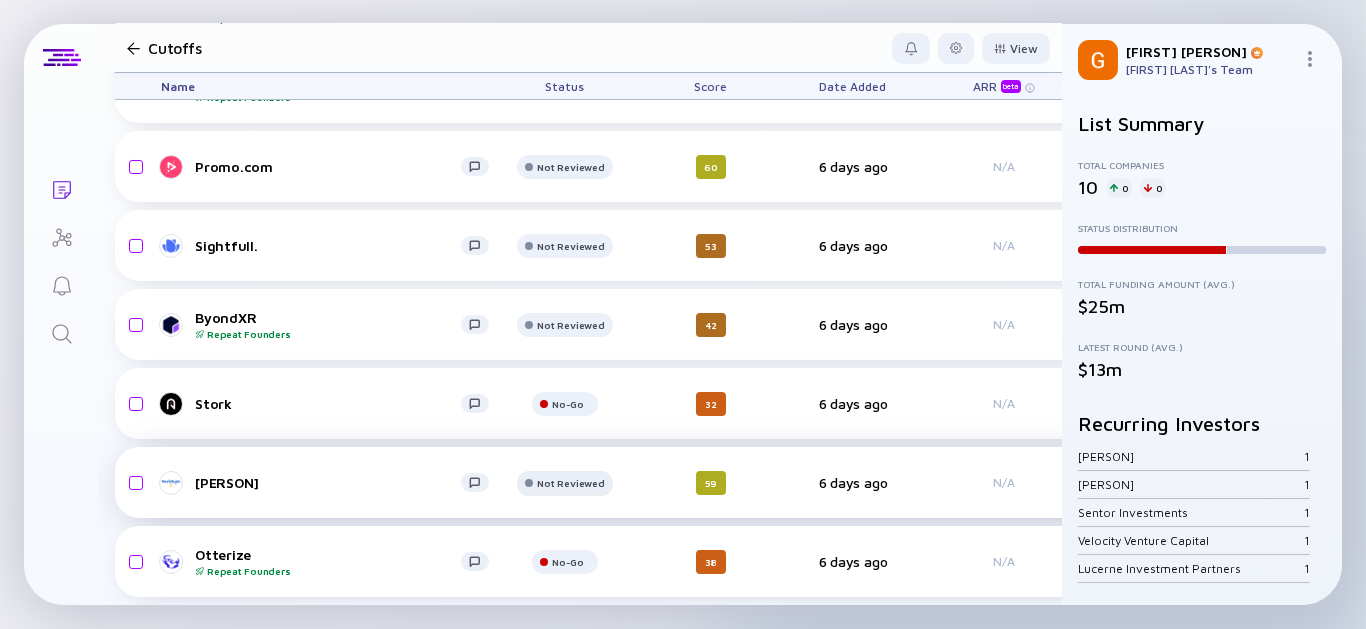 click on "Not Reviewed" at bounding box center (568, 9) 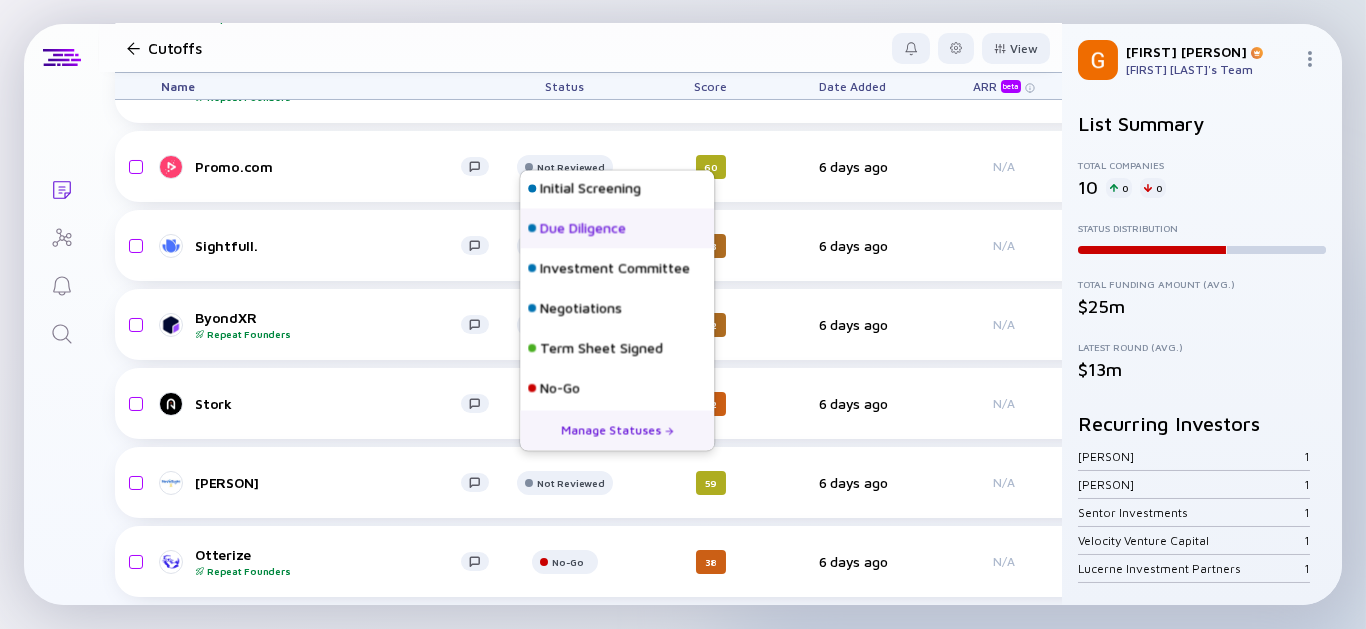 scroll, scrollTop: 207, scrollLeft: 0, axis: vertical 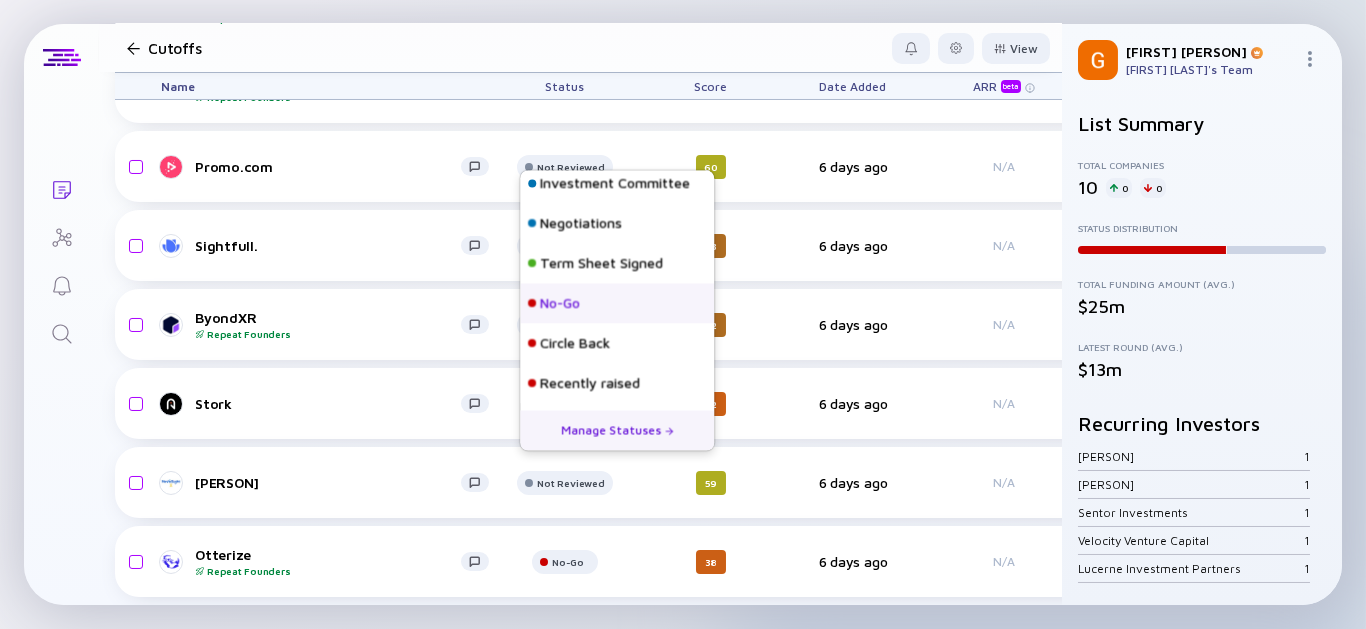click on "No-Go" at bounding box center [560, 304] 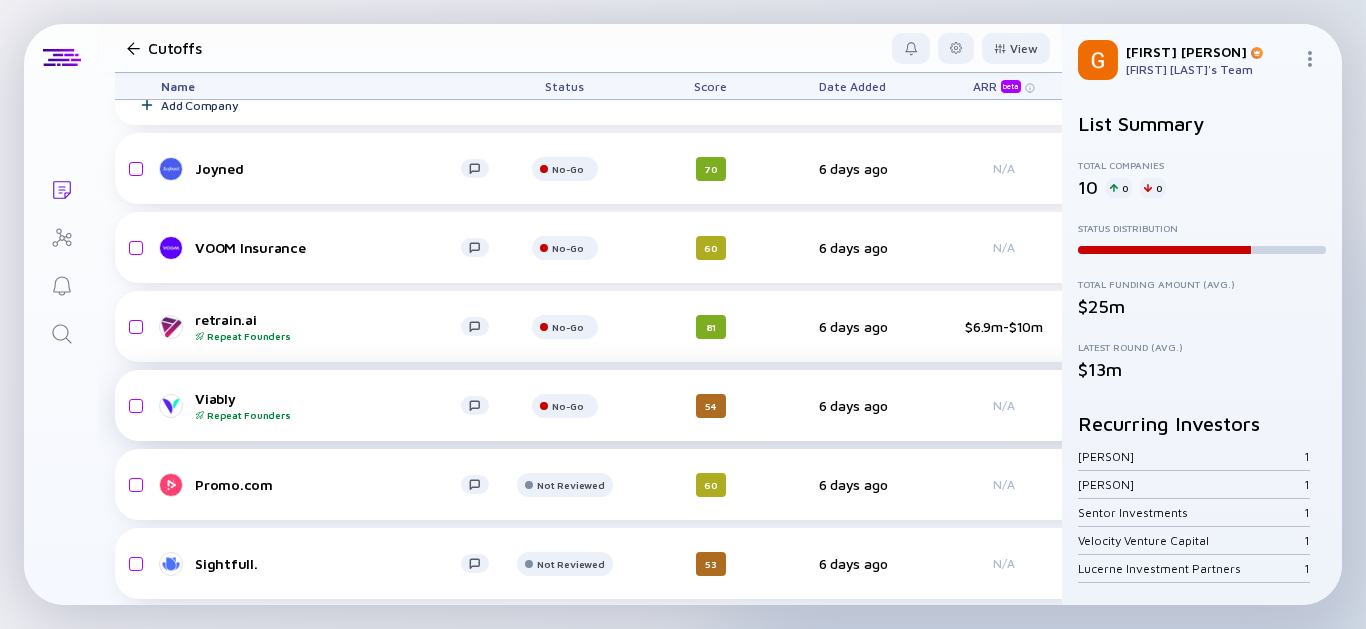 scroll, scrollTop: 34, scrollLeft: 0, axis: vertical 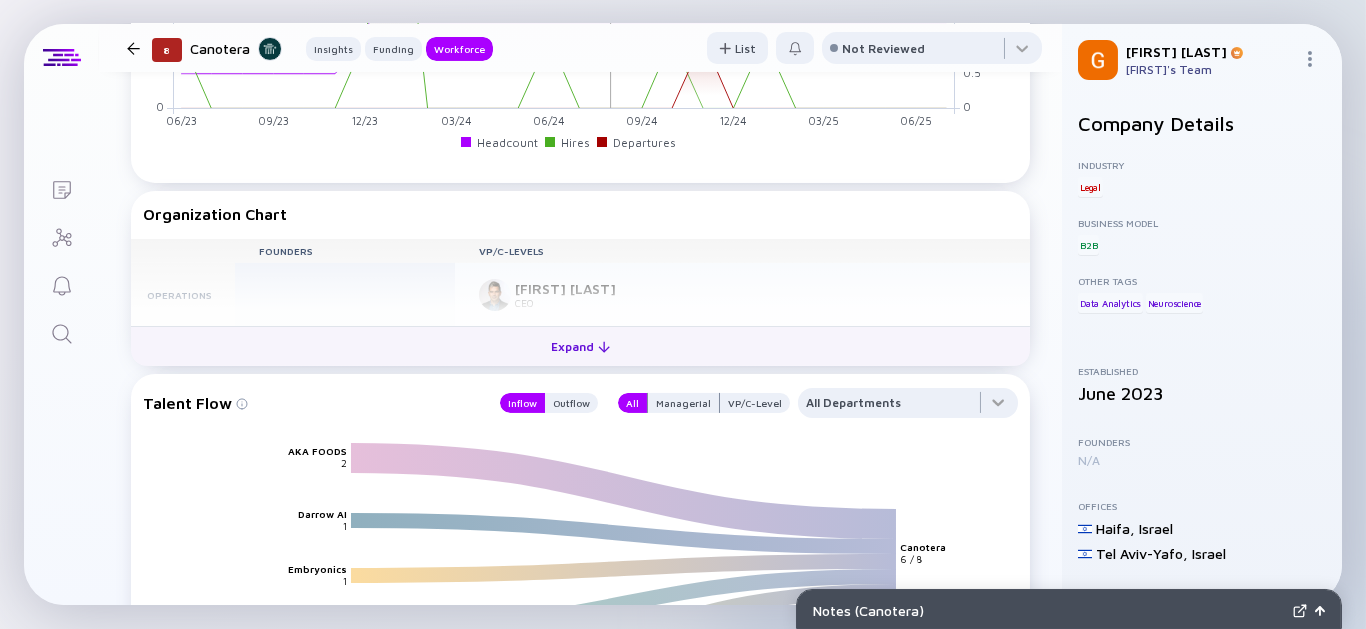 click on "Expand" at bounding box center [580, 346] 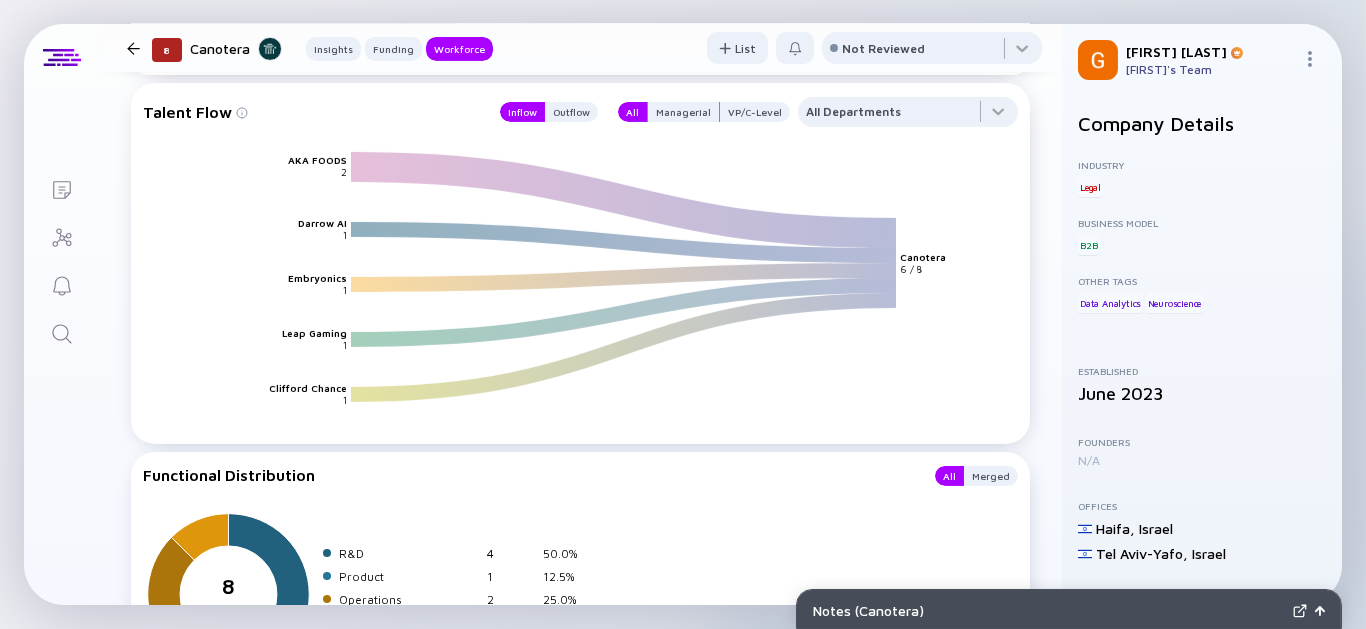 scroll, scrollTop: 2555, scrollLeft: 0, axis: vertical 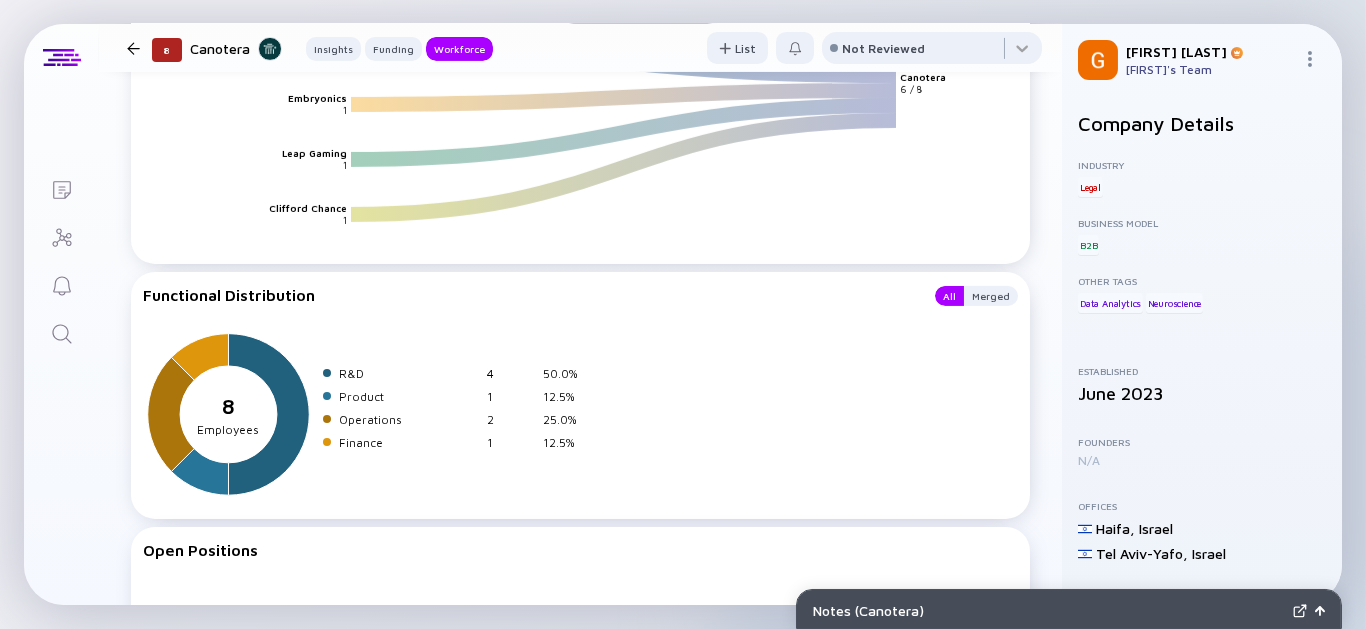 drag, startPoint x: 565, startPoint y: 327, endPoint x: 582, endPoint y: 318, distance: 19.235384 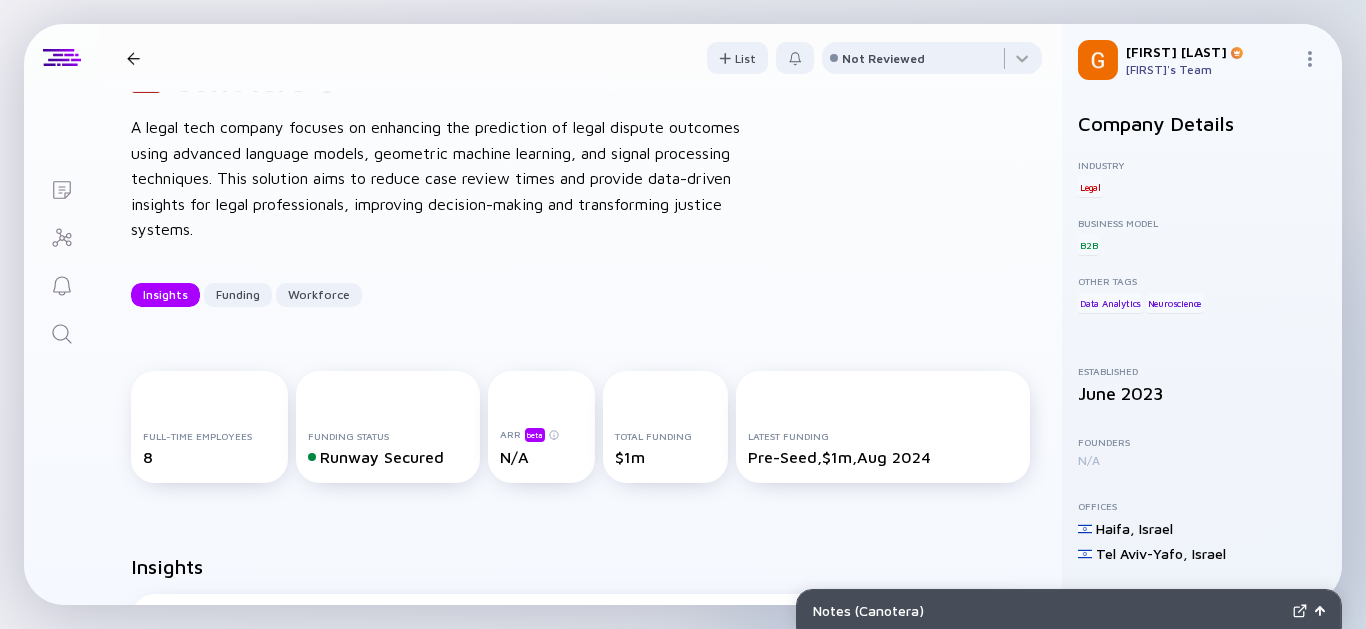 scroll, scrollTop: 0, scrollLeft: 0, axis: both 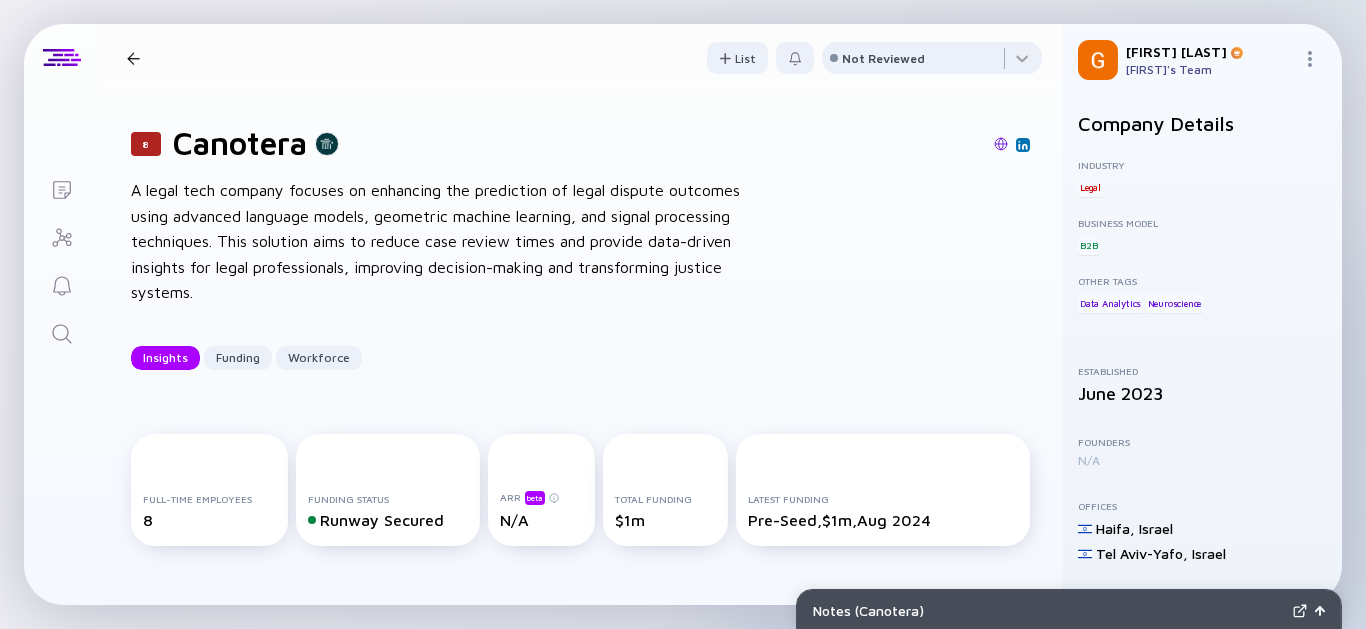 click at bounding box center [1001, 144] 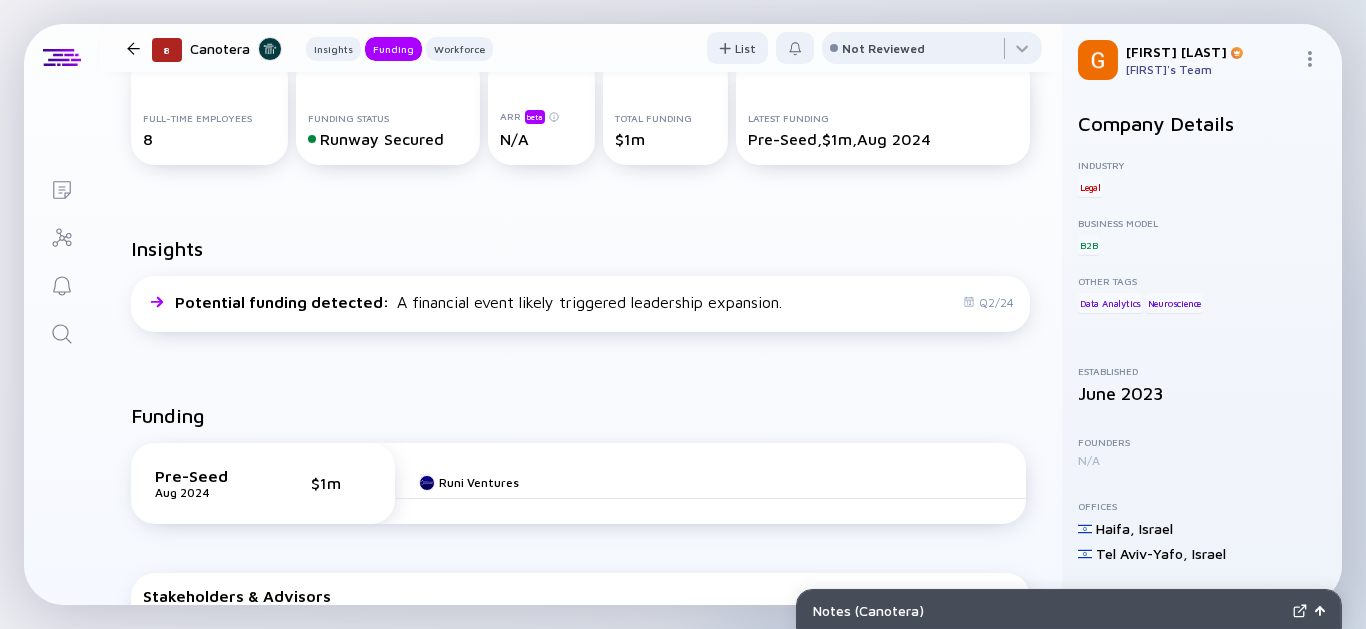 scroll, scrollTop: 110, scrollLeft: 0, axis: vertical 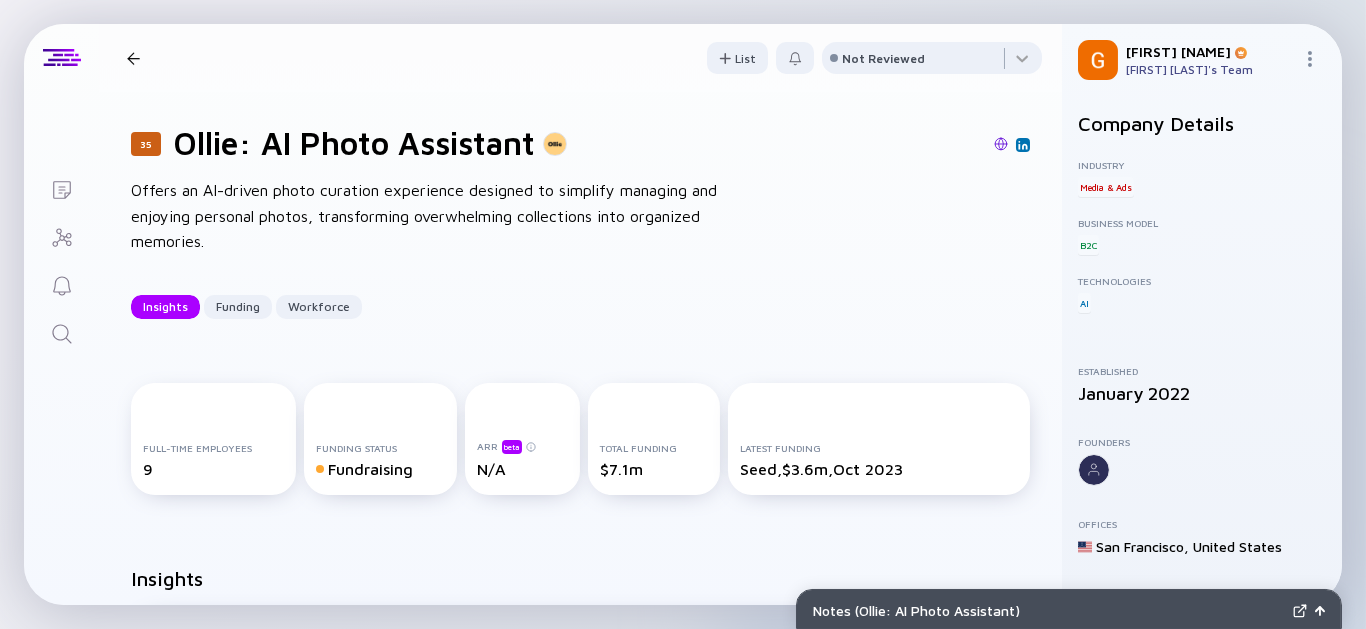 click at bounding box center (1001, 144) 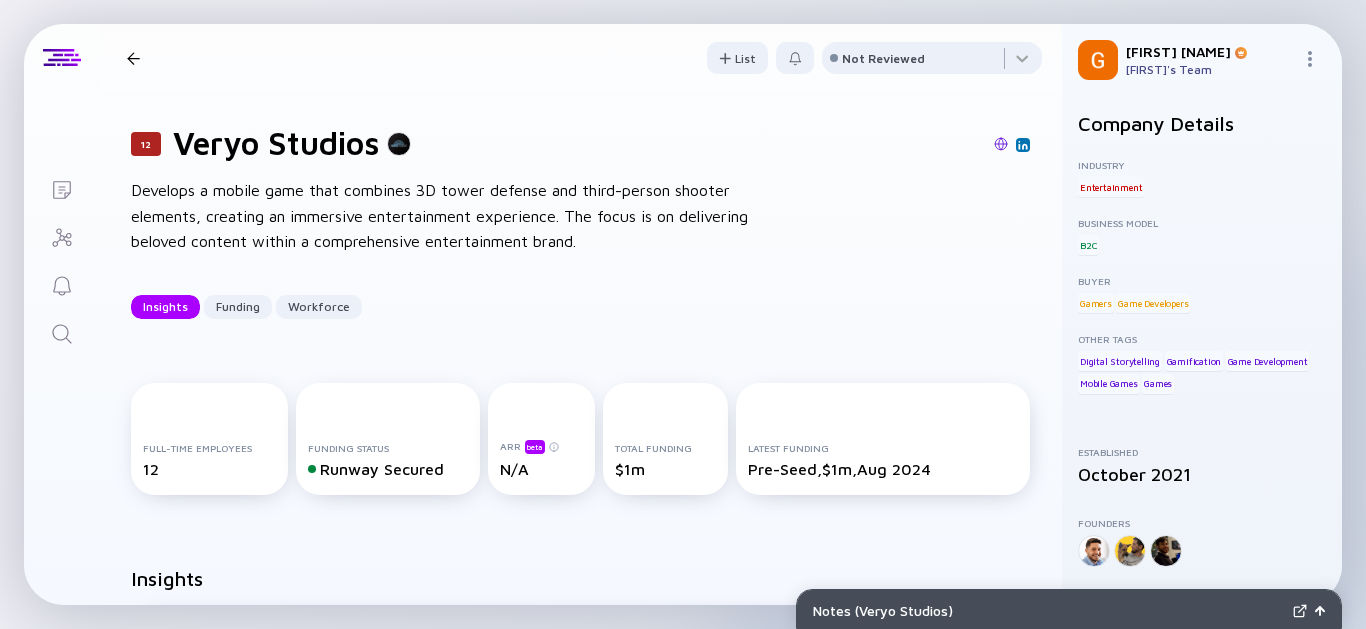 scroll, scrollTop: 0, scrollLeft: 0, axis: both 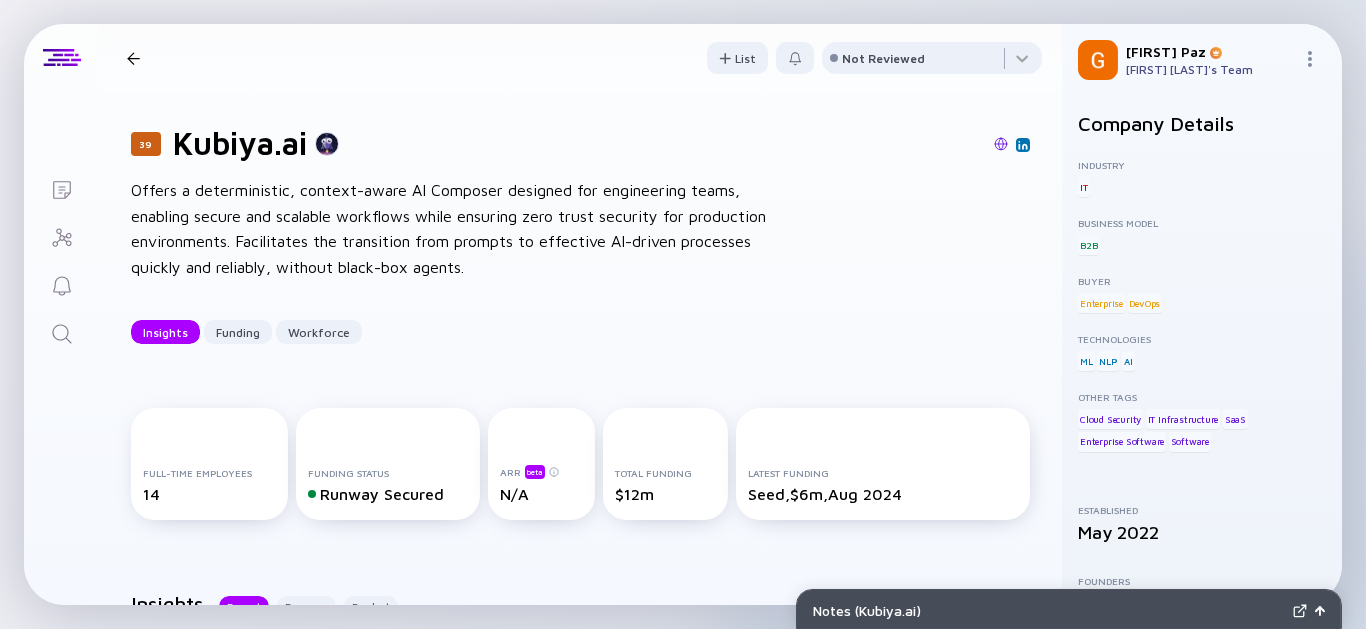 click at bounding box center (1001, 144) 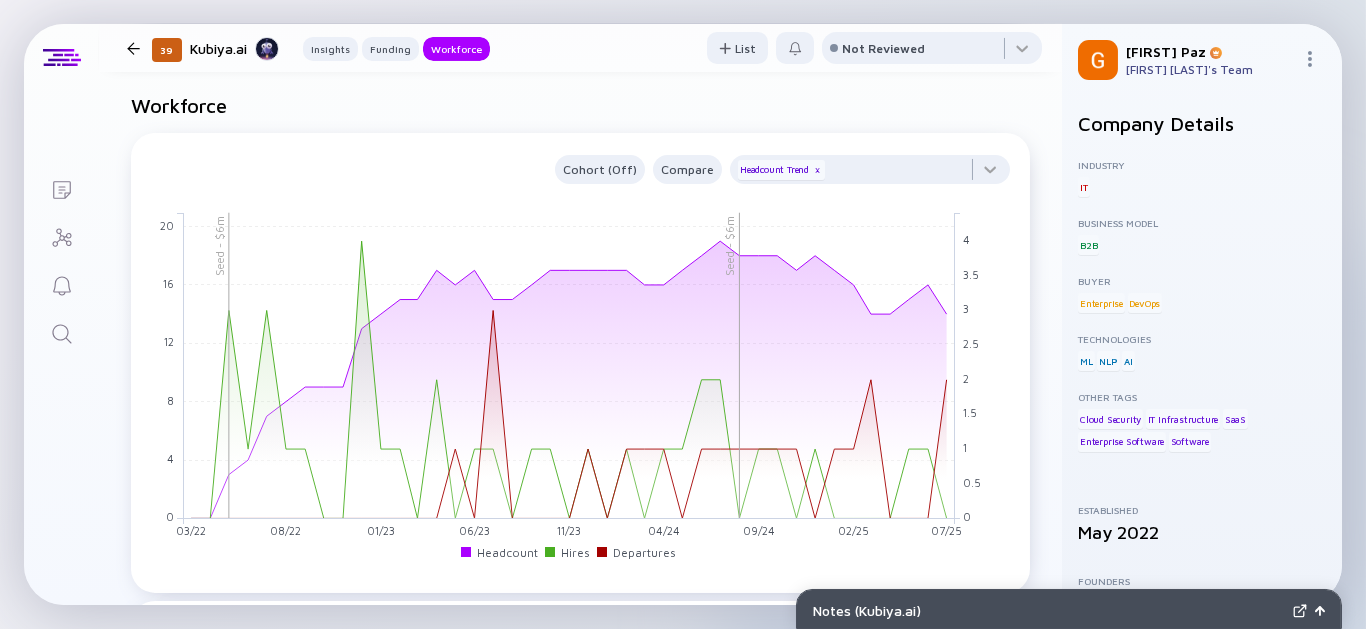 scroll, scrollTop: 1777, scrollLeft: 0, axis: vertical 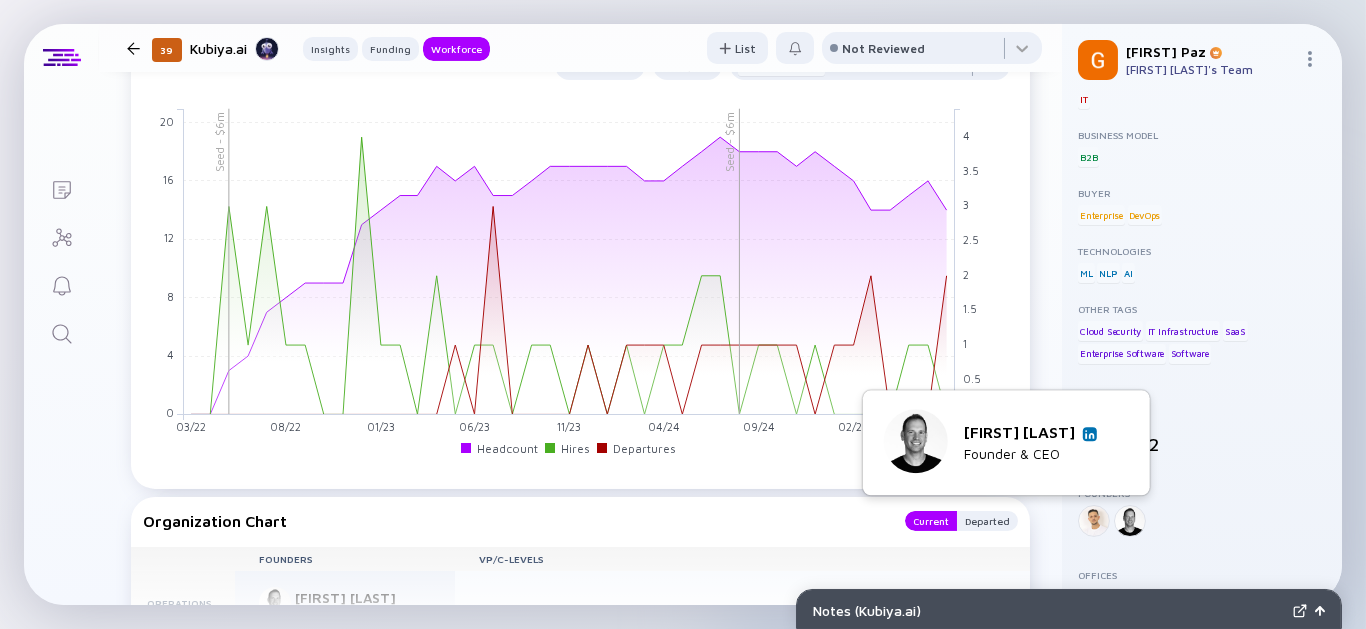 click at bounding box center [1090, 434] 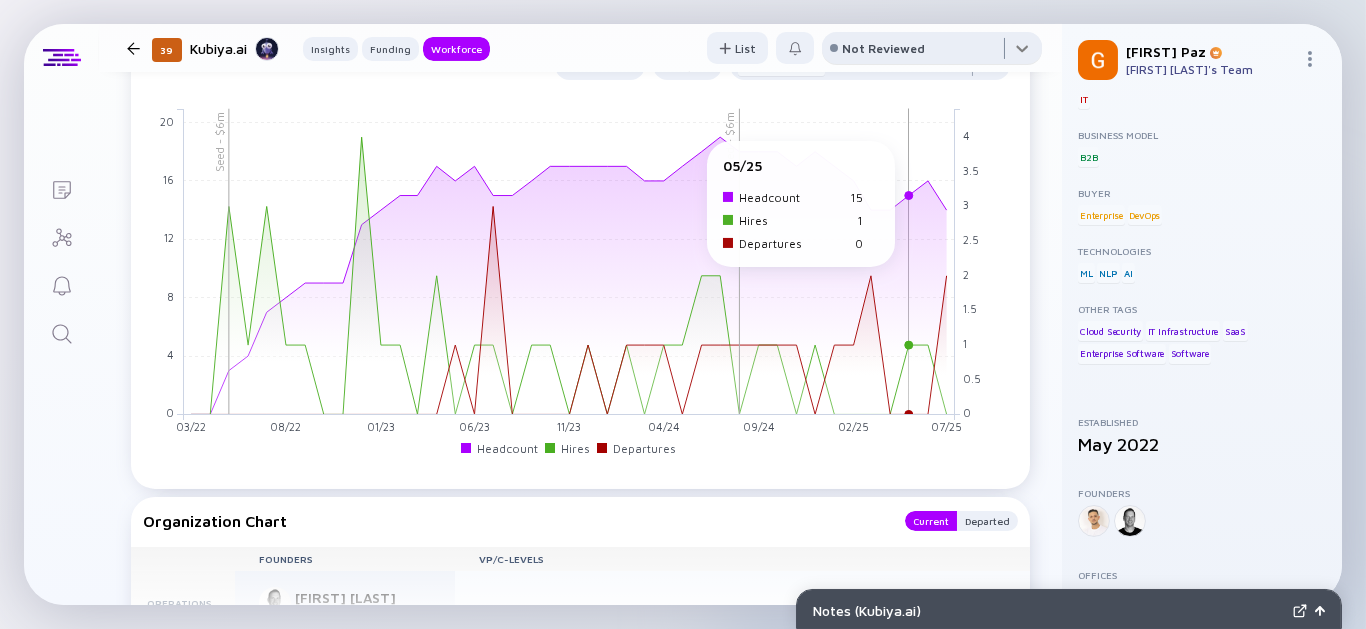 scroll, scrollTop: 0, scrollLeft: 0, axis: both 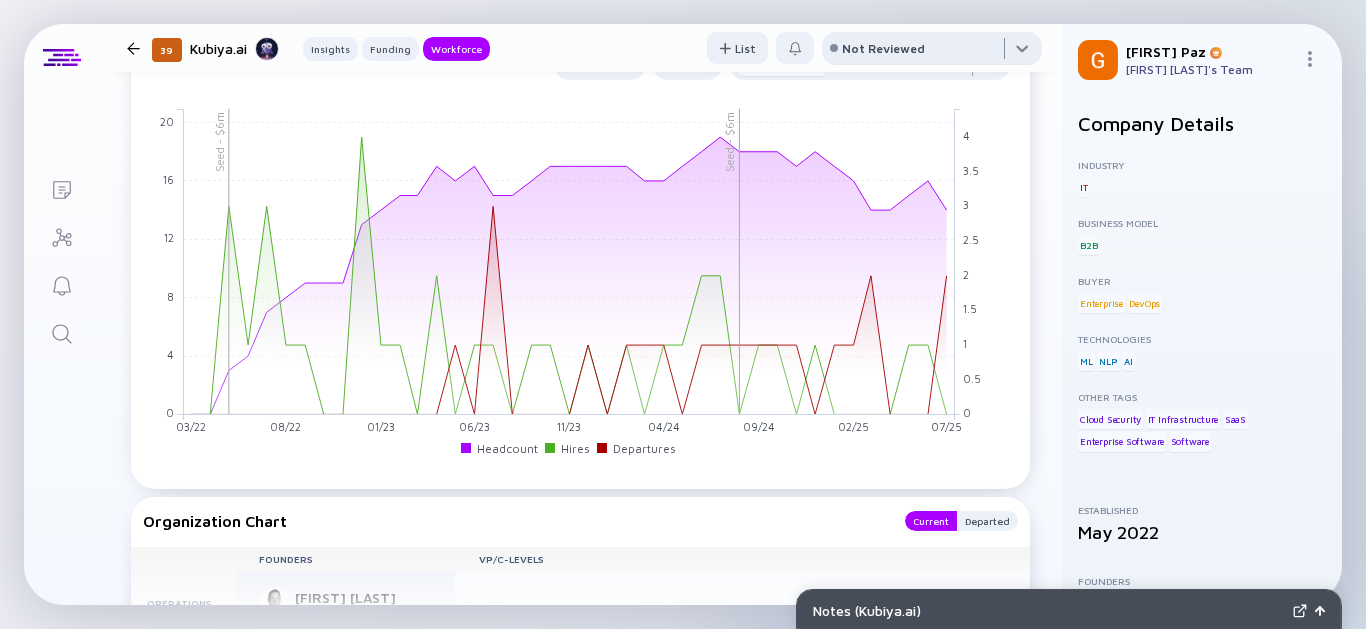 click at bounding box center (932, 52) 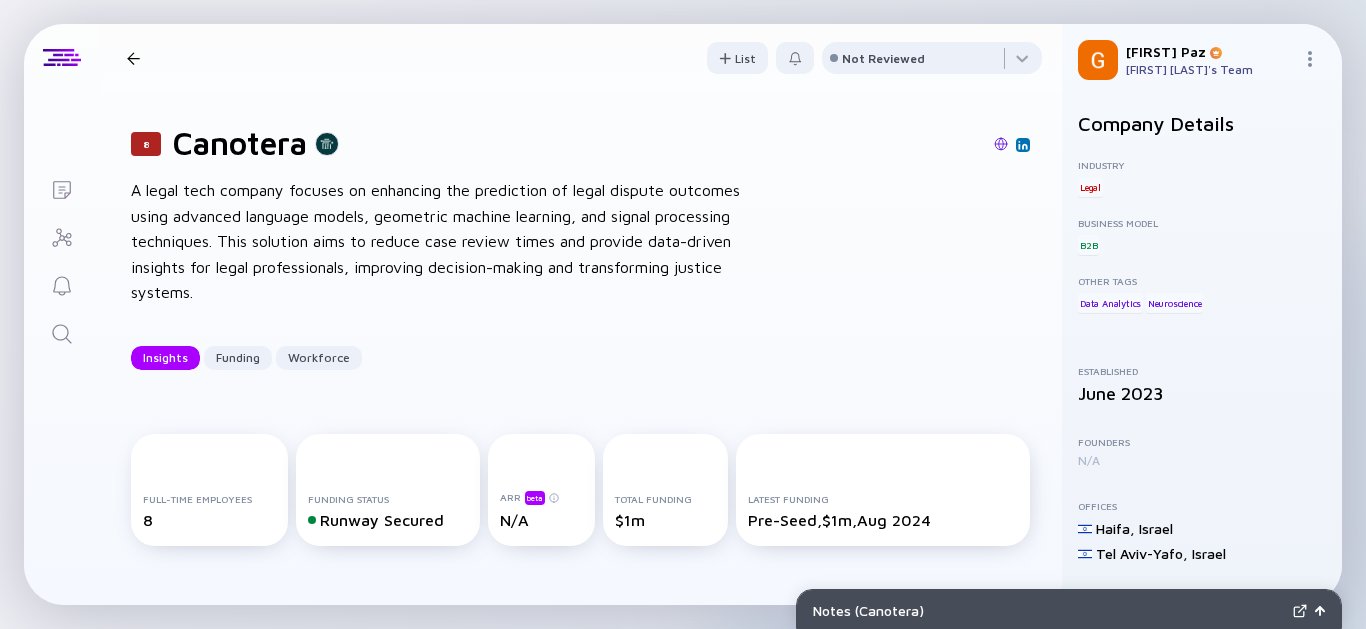 scroll, scrollTop: 0, scrollLeft: 0, axis: both 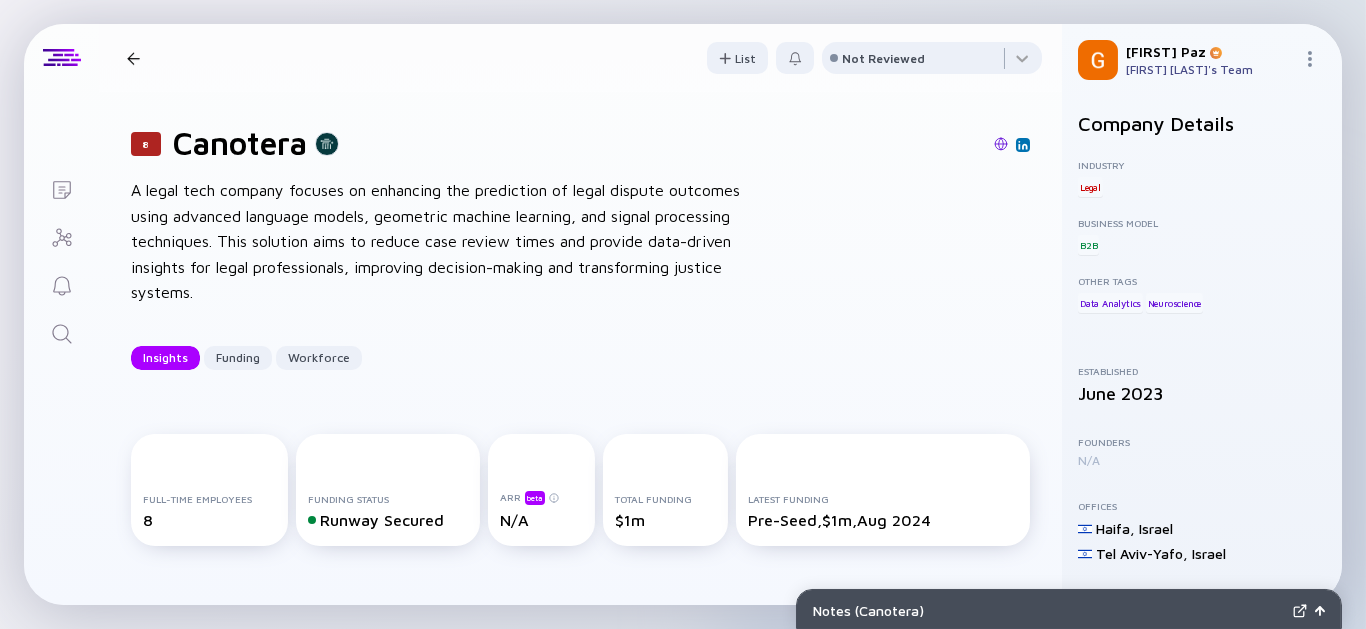 click at bounding box center [1023, 145] 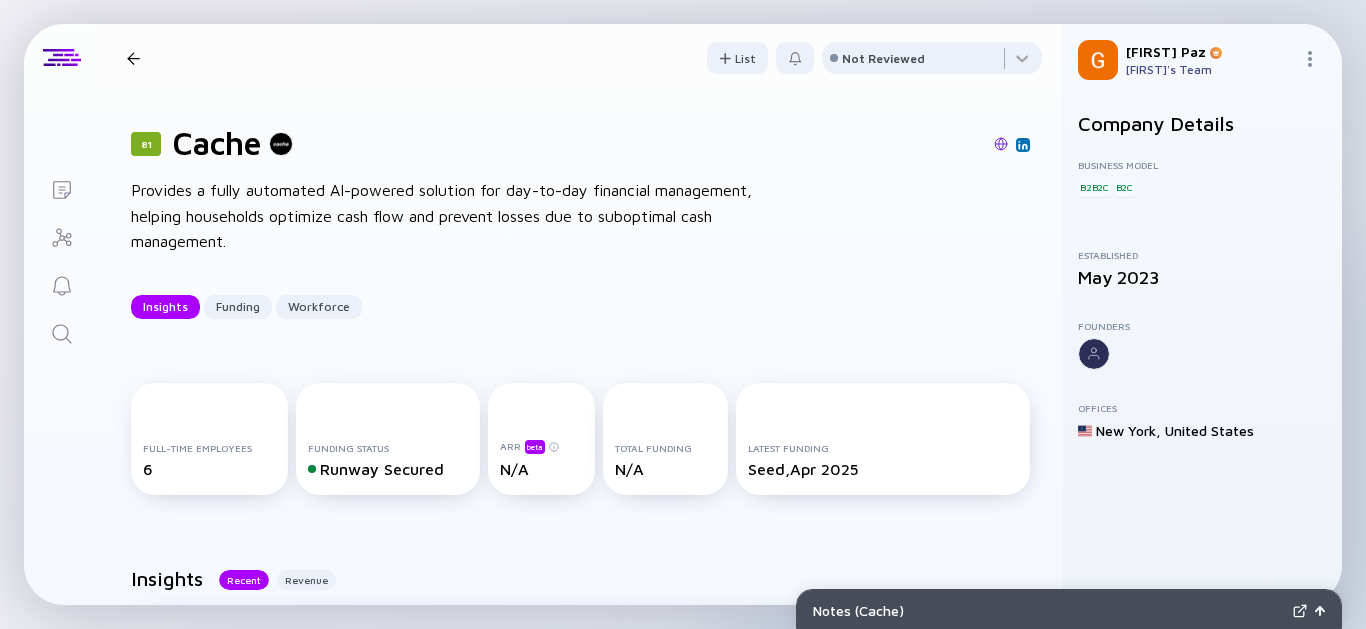 scroll, scrollTop: 0, scrollLeft: 0, axis: both 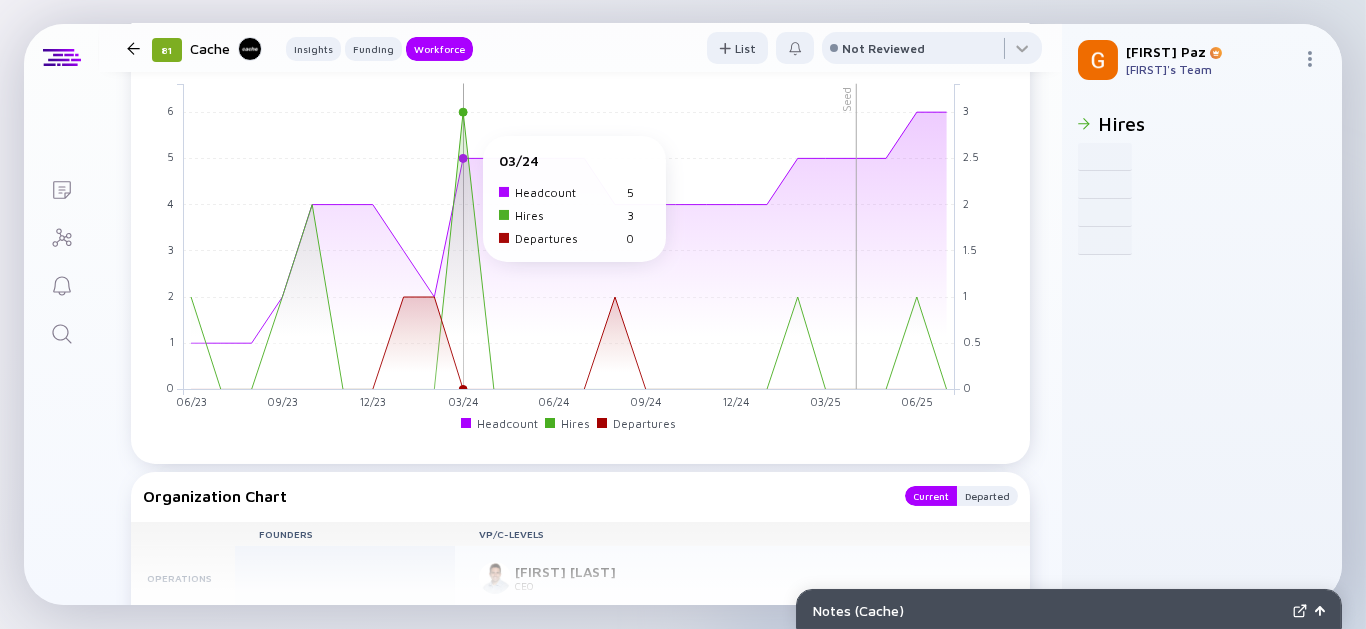 click 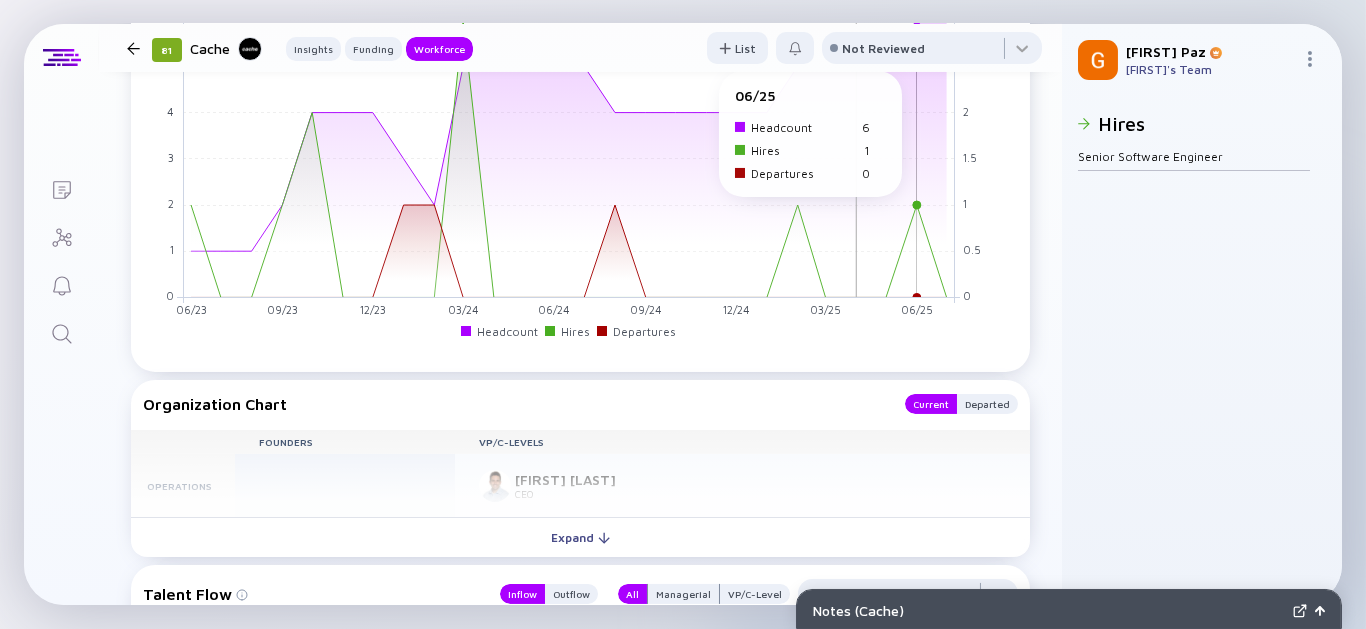 scroll, scrollTop: 1666, scrollLeft: 0, axis: vertical 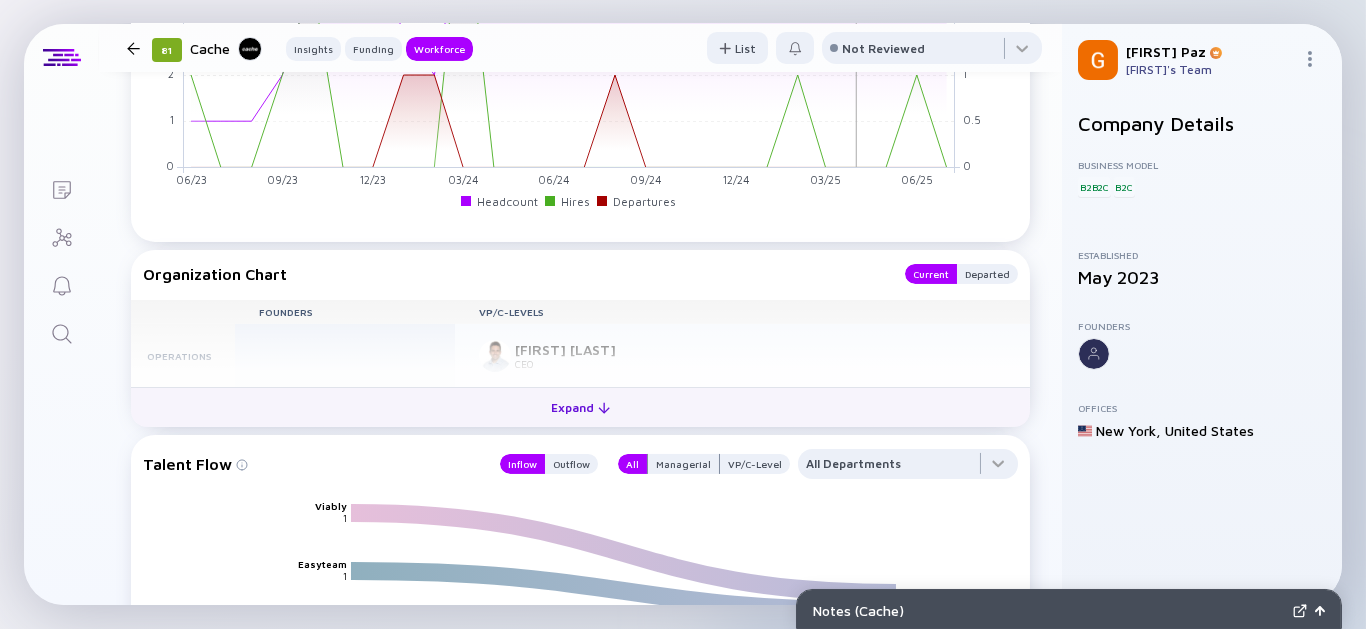 click on "Expand" at bounding box center (580, 407) 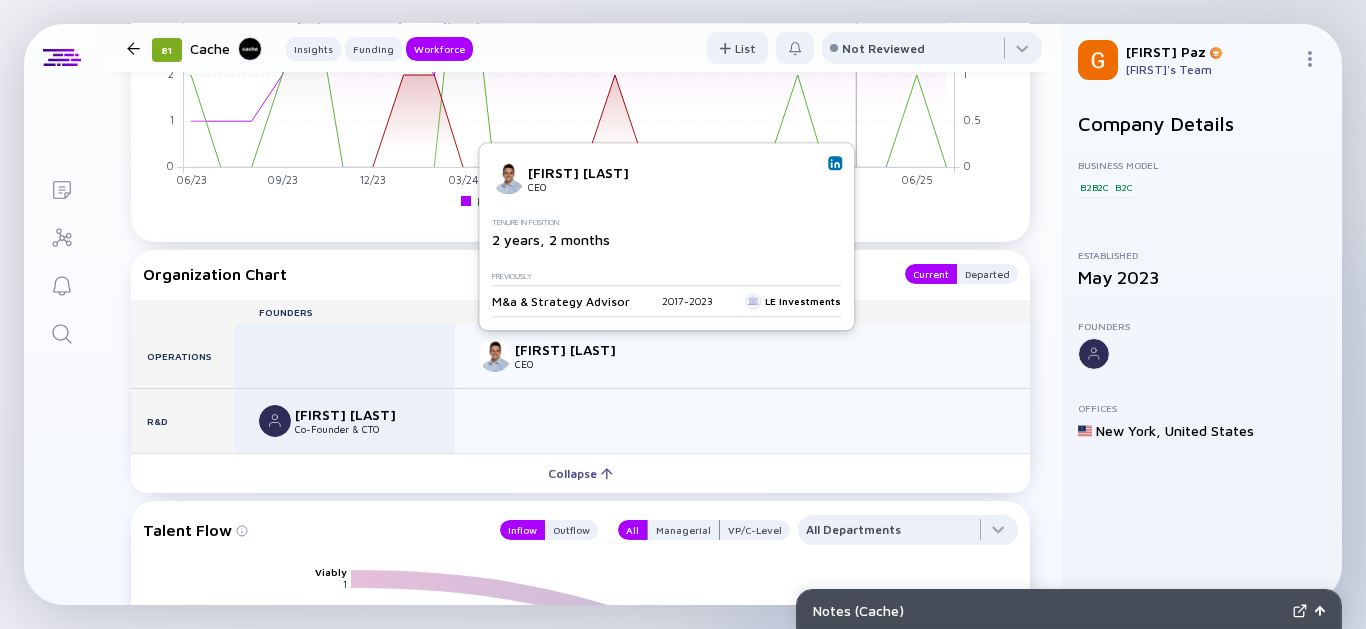 click at bounding box center [835, 163] 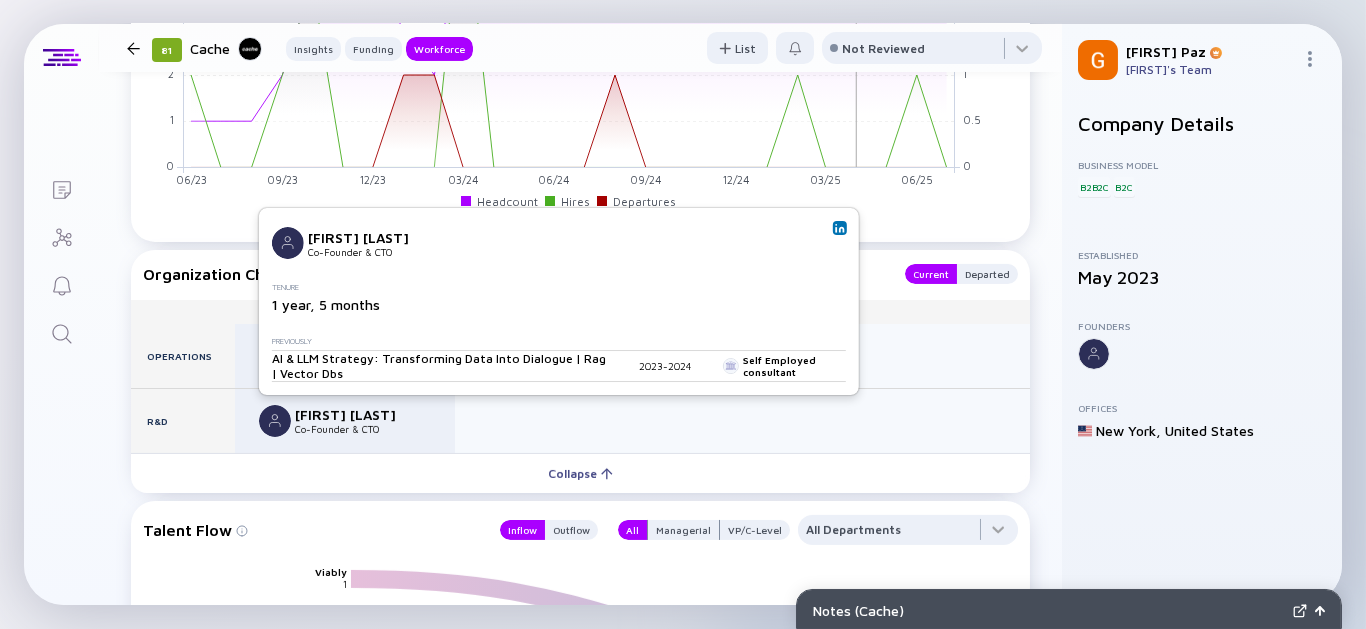 click at bounding box center [840, 228] 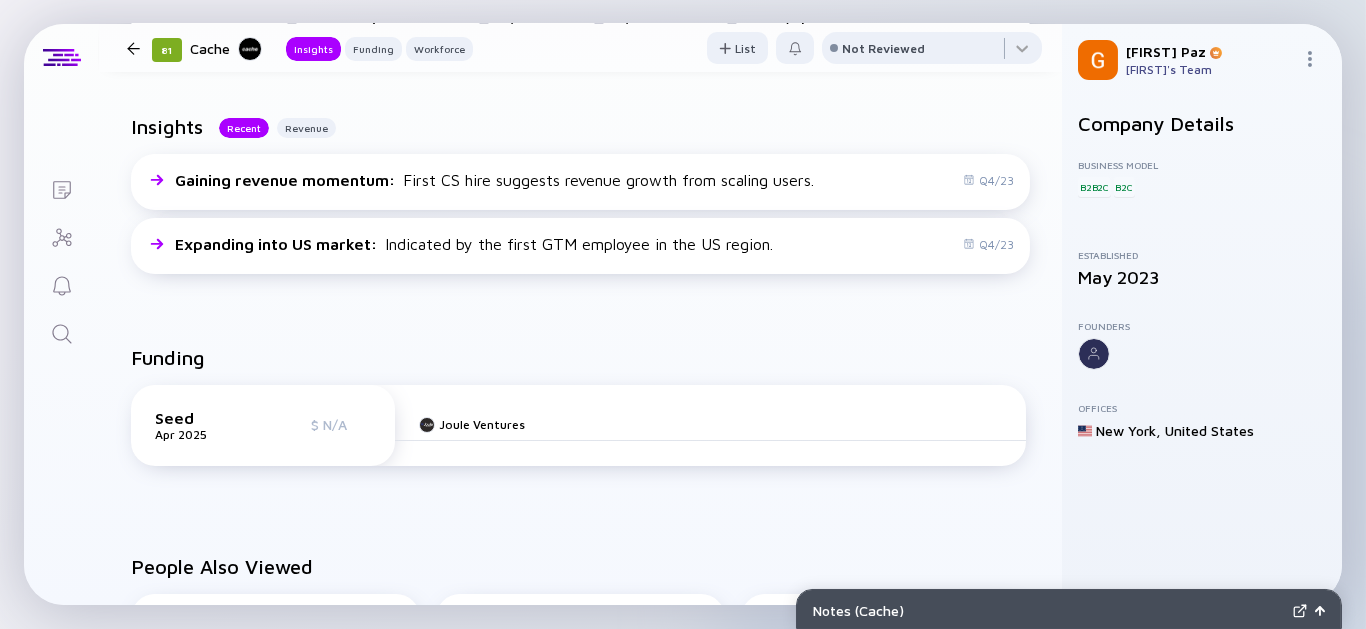 scroll, scrollTop: 333, scrollLeft: 0, axis: vertical 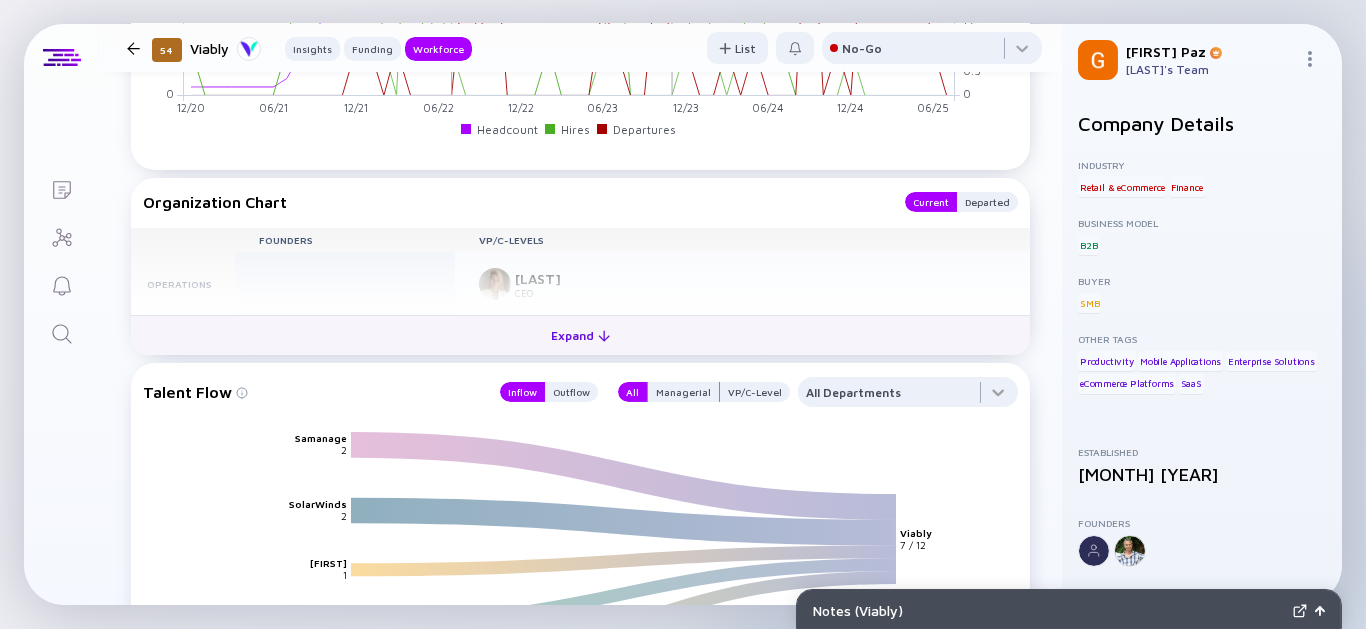 click on "Expand" at bounding box center (580, 335) 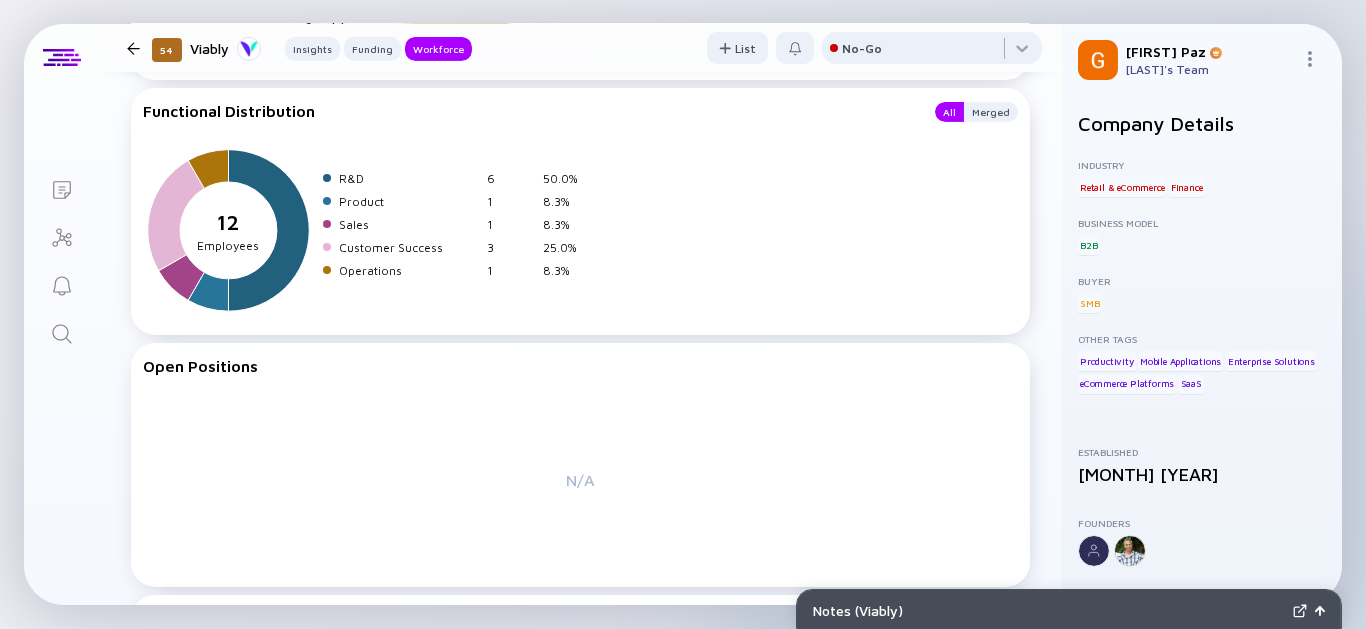 scroll, scrollTop: 2777, scrollLeft: 0, axis: vertical 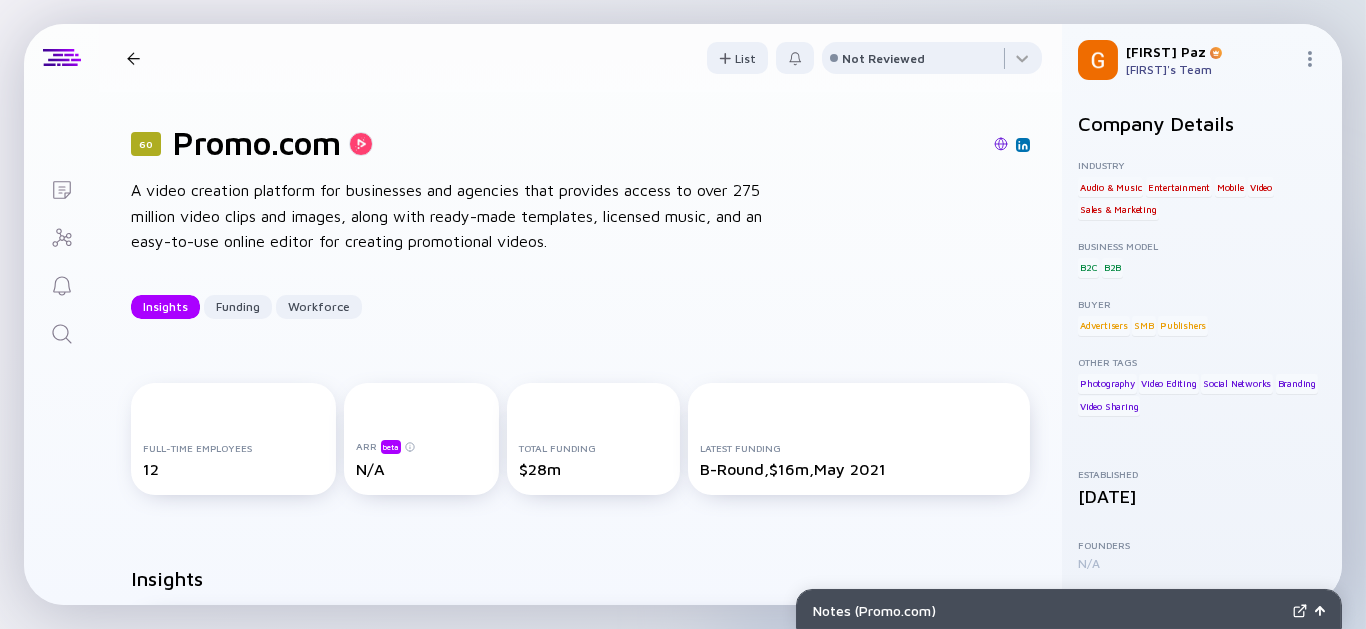 click at bounding box center [1001, 144] 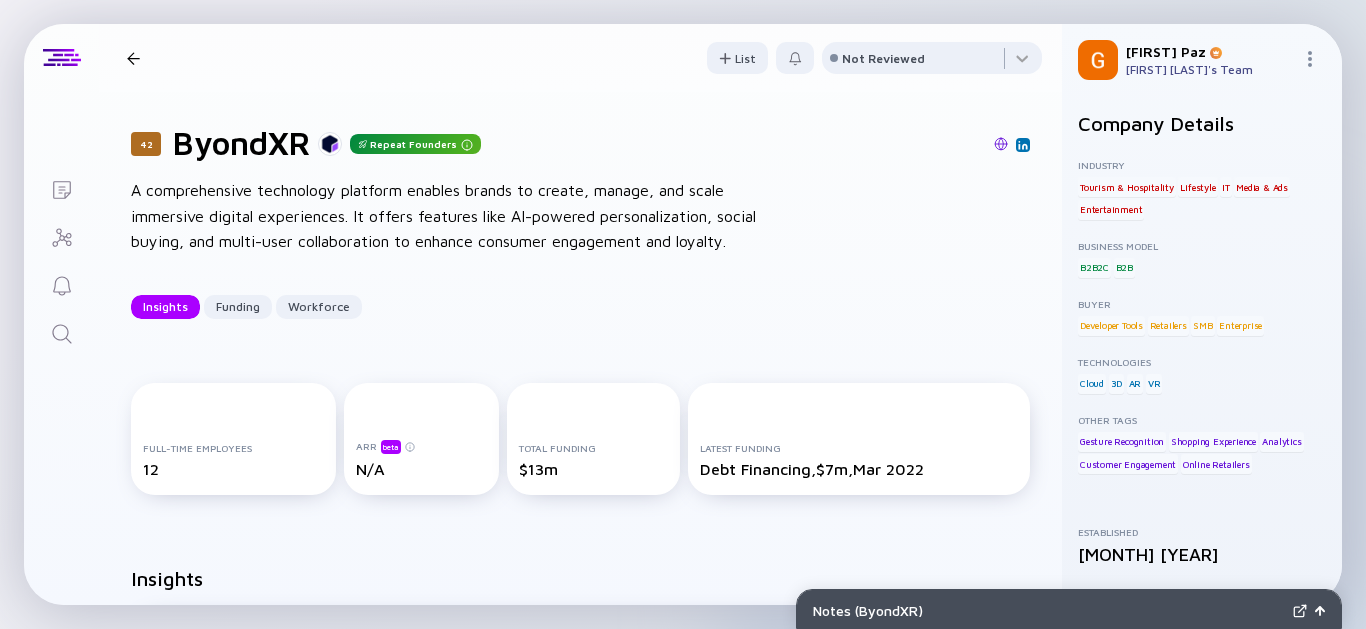 scroll, scrollTop: 0, scrollLeft: 0, axis: both 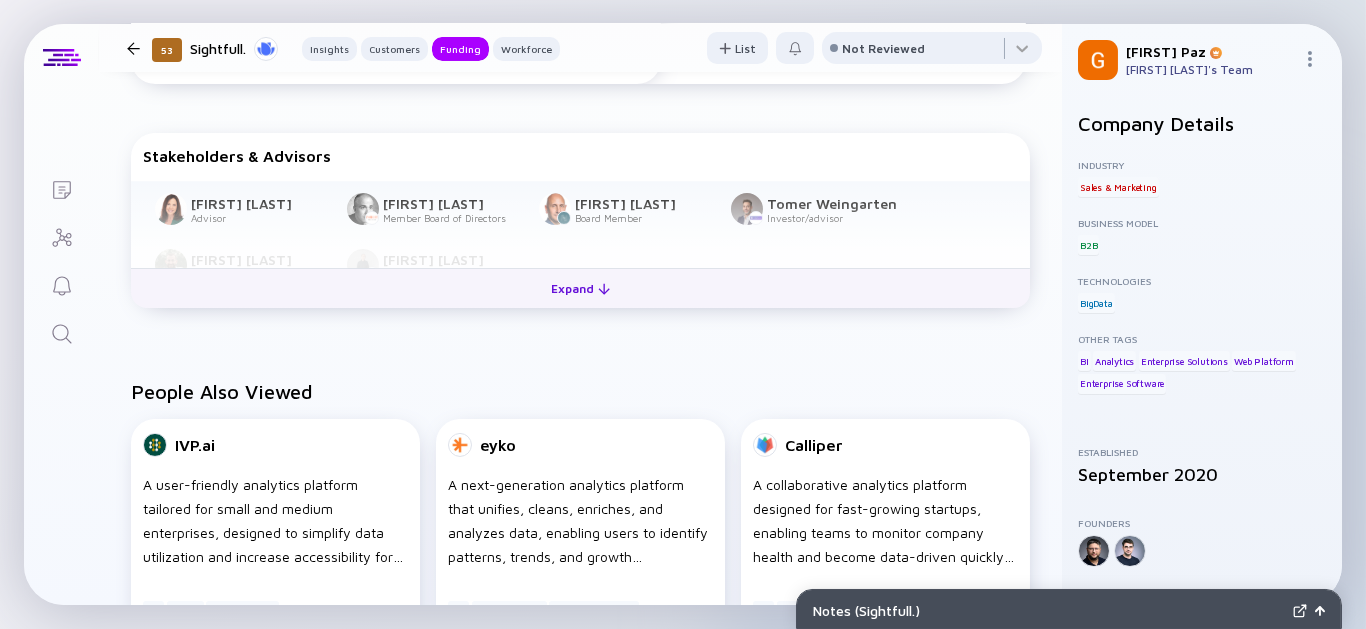 click on "Expand" at bounding box center (580, 288) 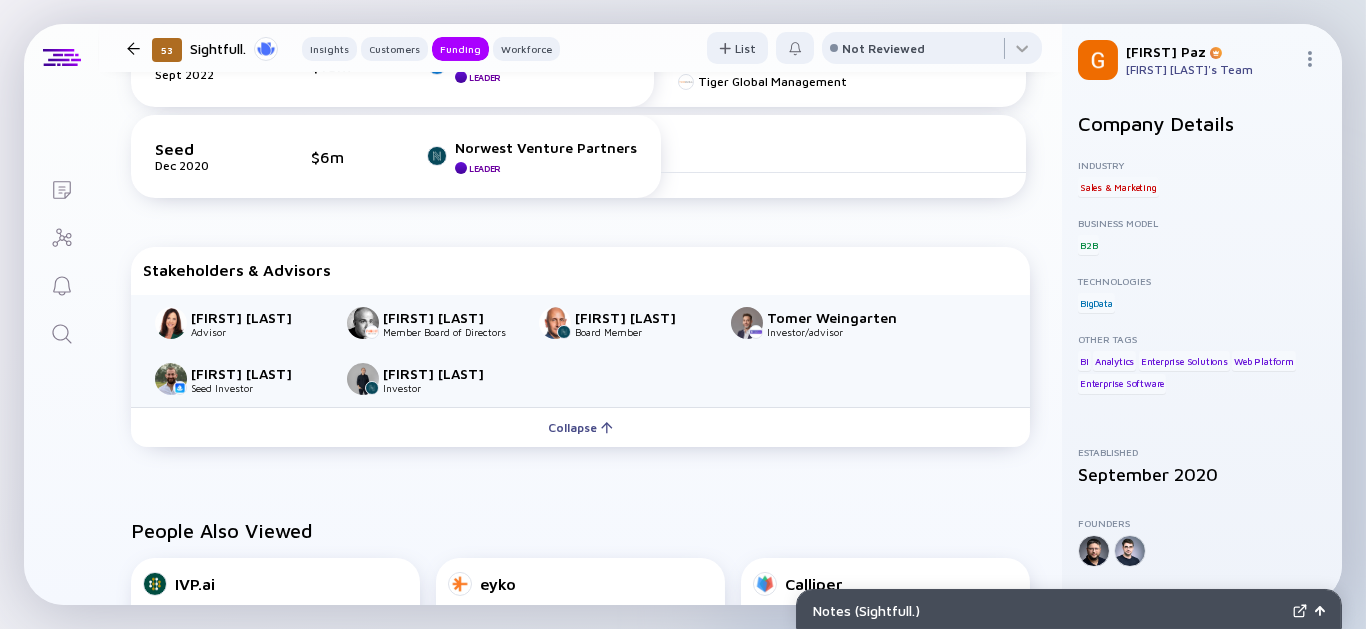 scroll, scrollTop: 1111, scrollLeft: 0, axis: vertical 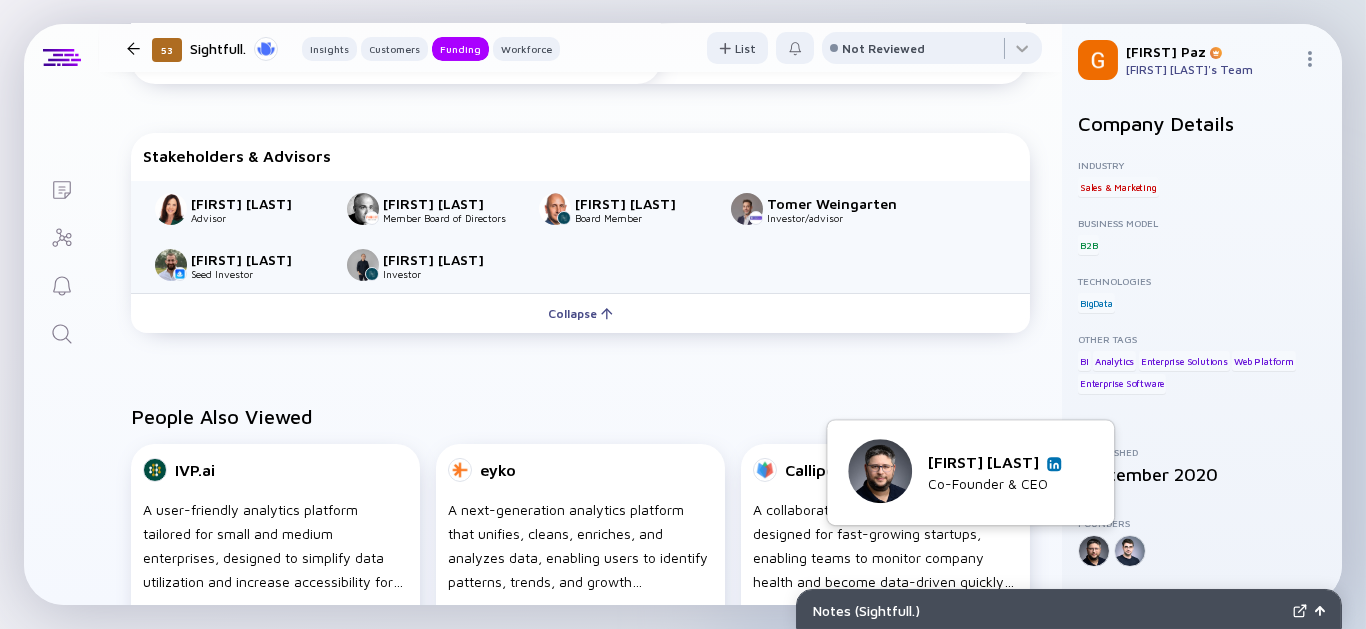 click at bounding box center (1054, 464) 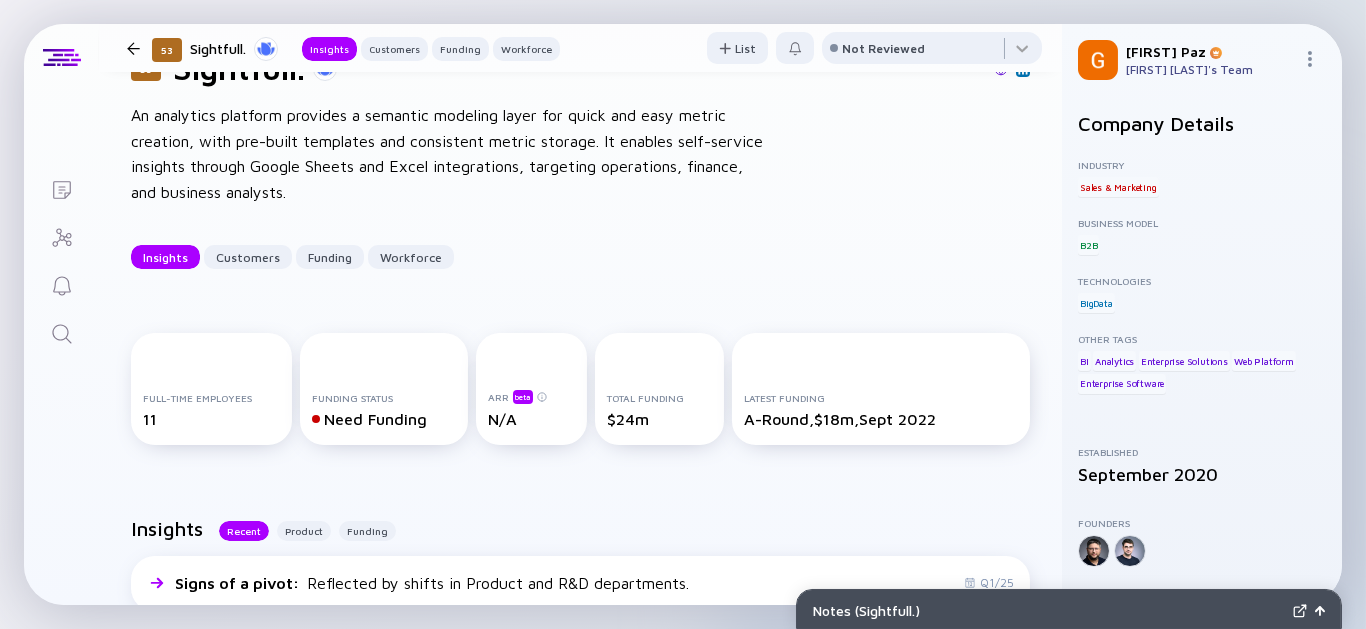 scroll, scrollTop: 0, scrollLeft: 0, axis: both 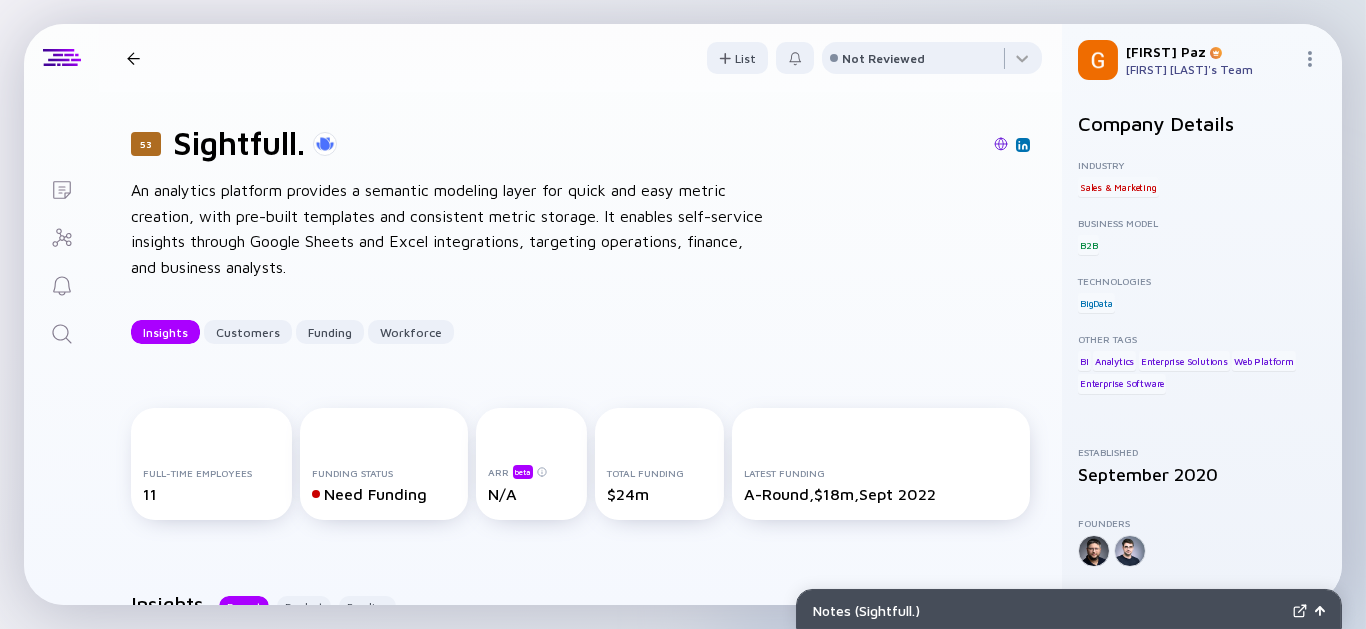 click at bounding box center (1001, 144) 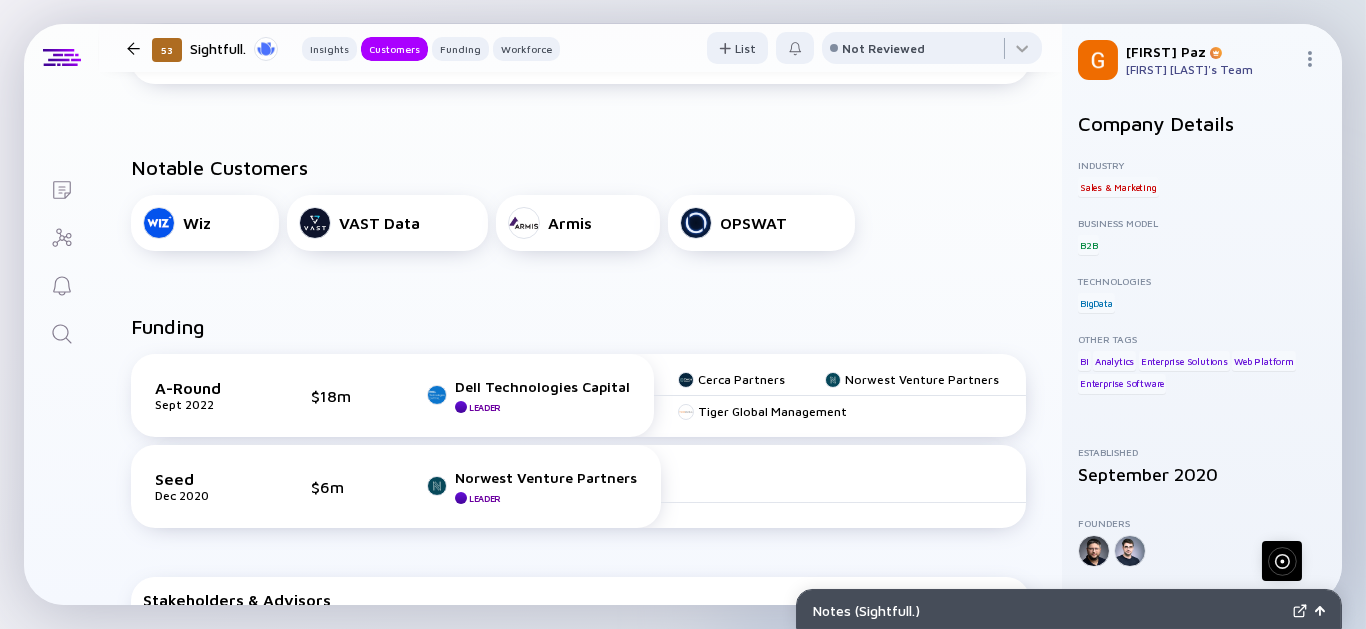 scroll, scrollTop: 0, scrollLeft: 0, axis: both 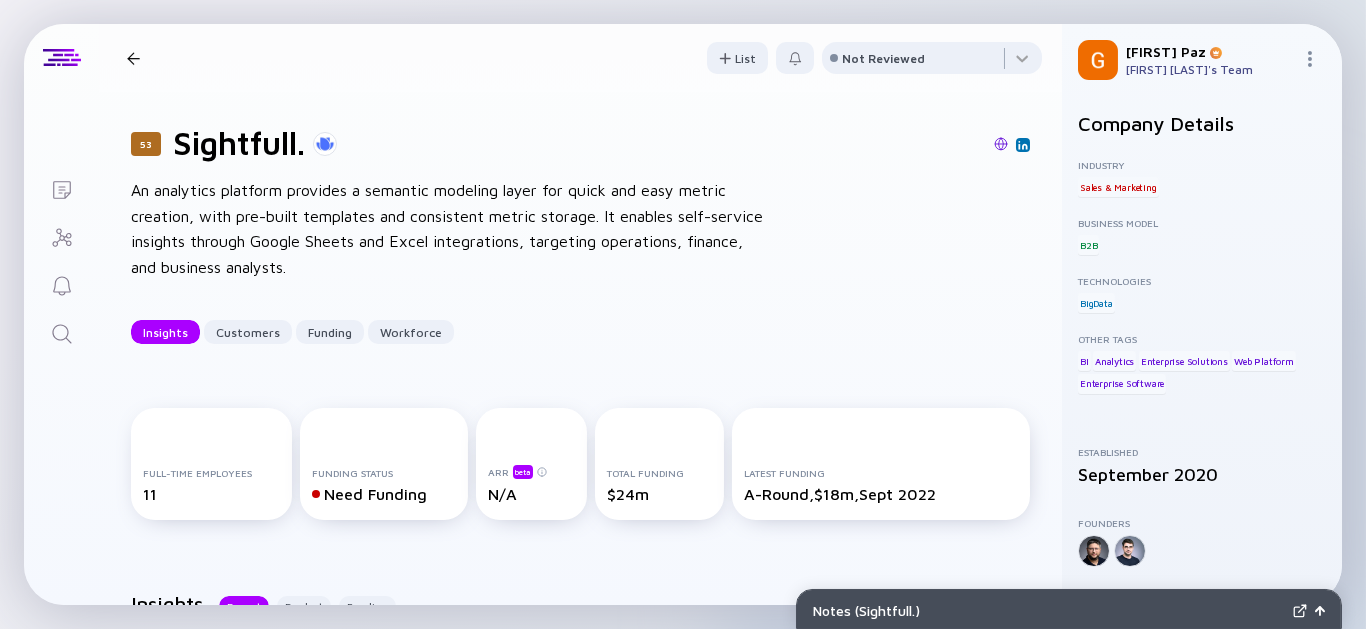 click at bounding box center [133, 58] 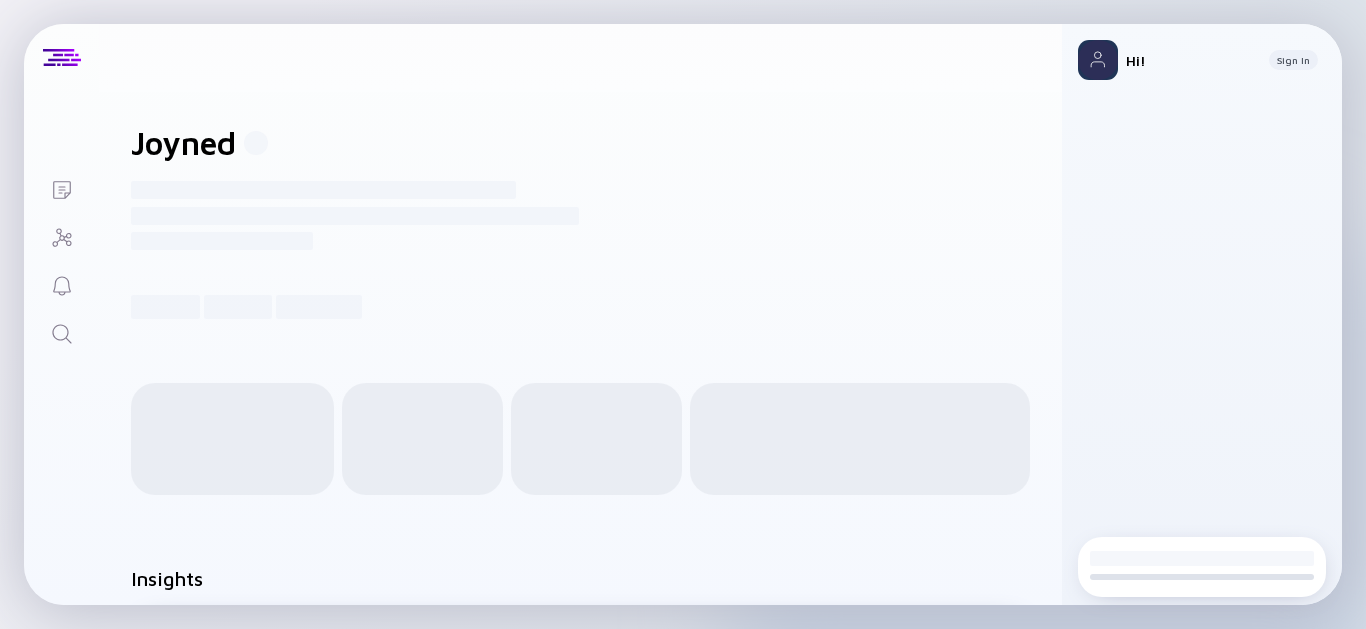 scroll, scrollTop: 0, scrollLeft: 0, axis: both 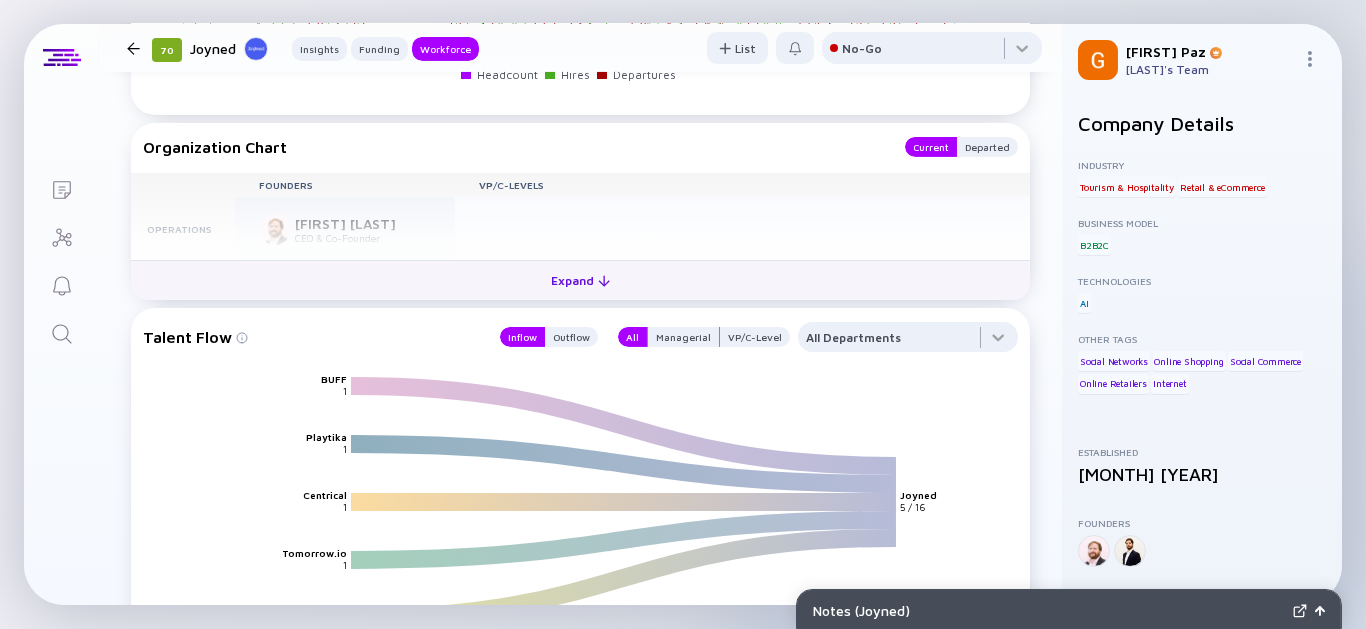 click on "Expand" at bounding box center [580, 280] 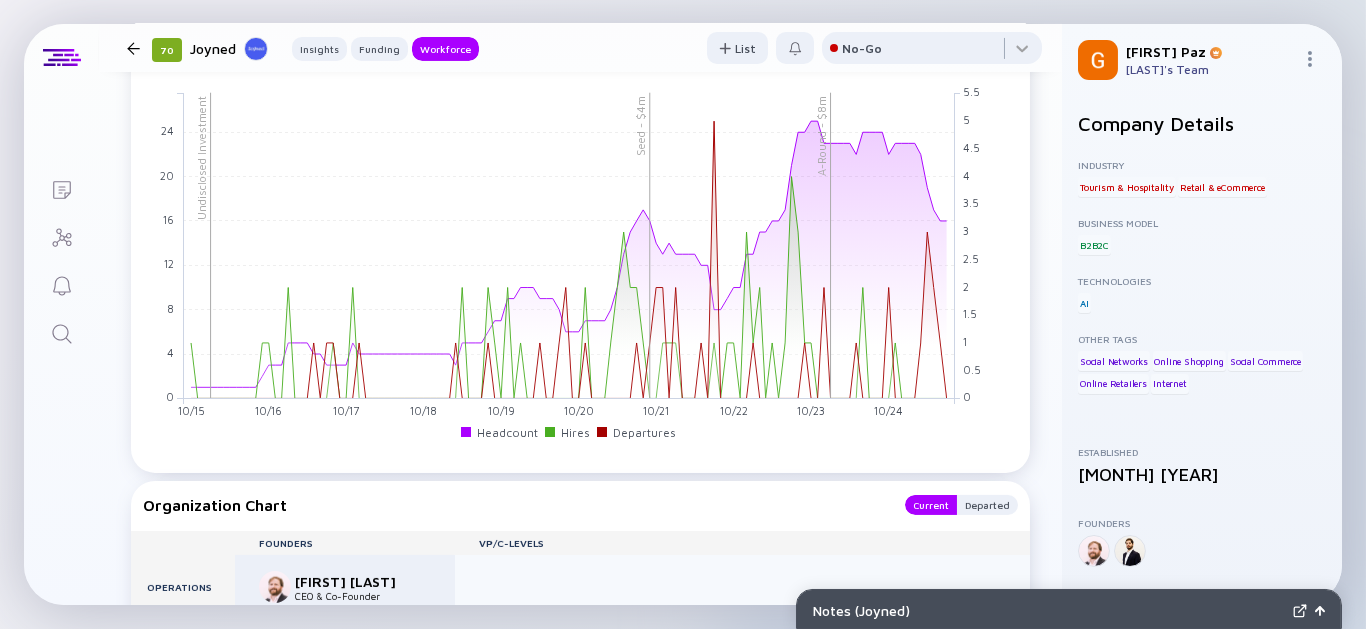 scroll, scrollTop: 1889, scrollLeft: 0, axis: vertical 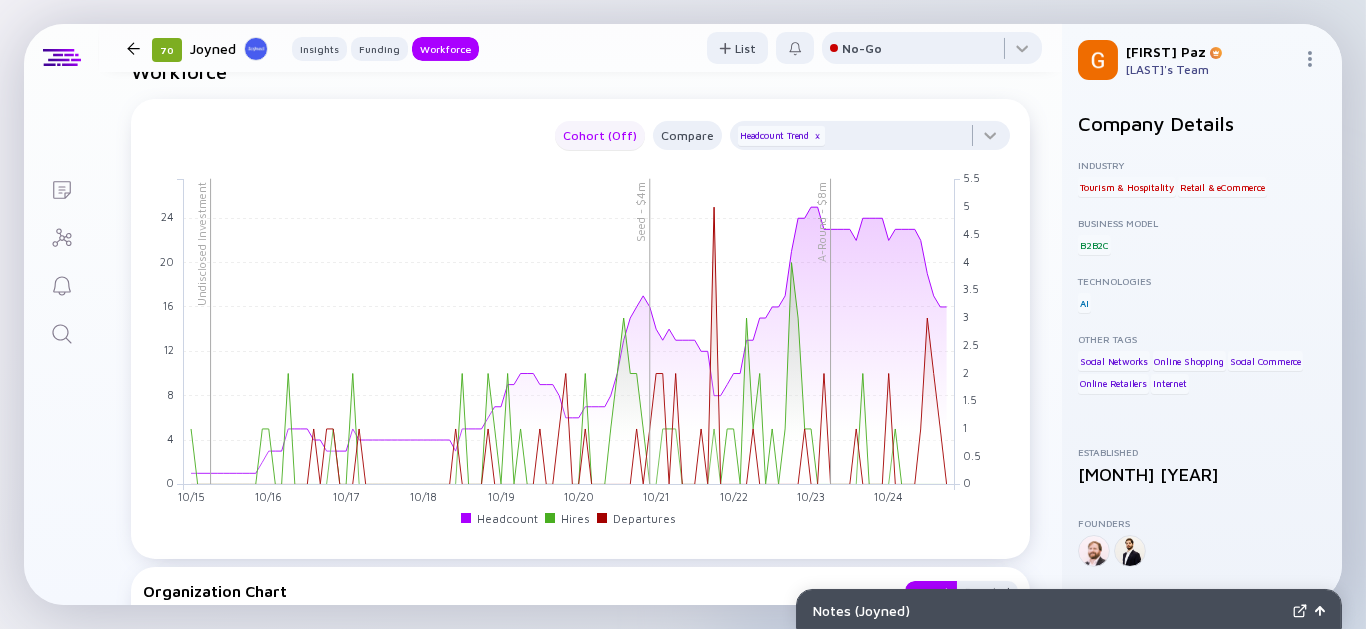 click on "Cohort (Off)" at bounding box center [600, 135] 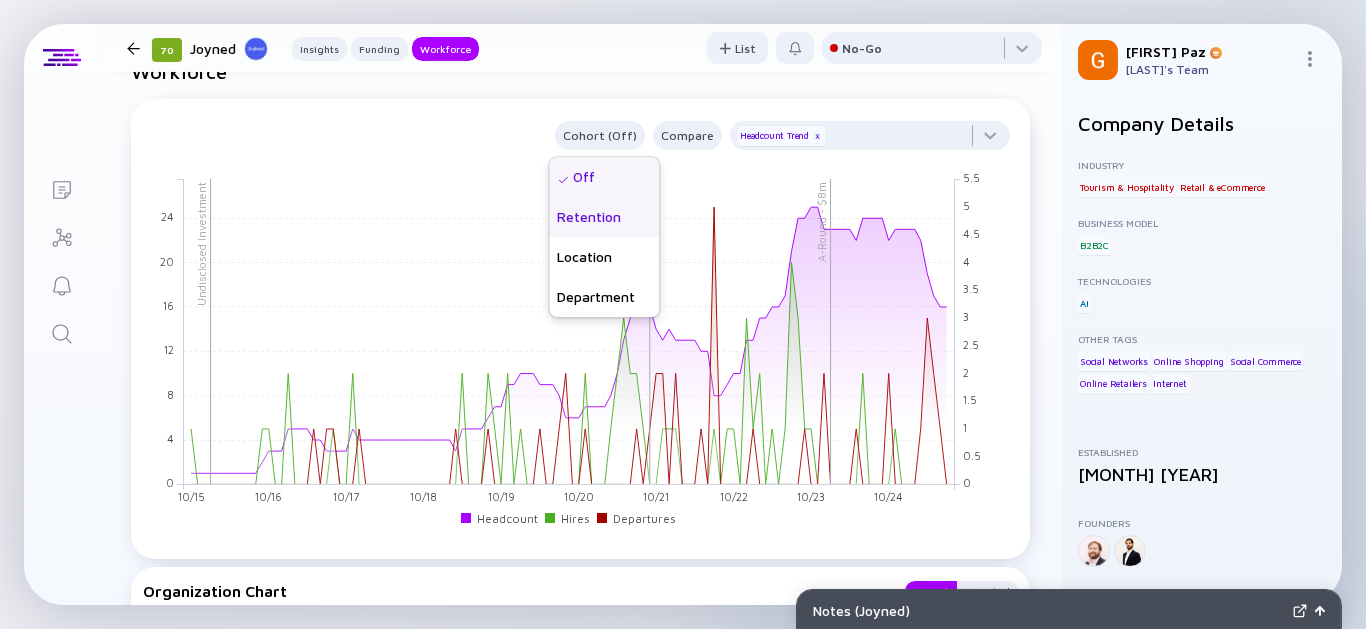 click on "Retention" at bounding box center [604, 217] 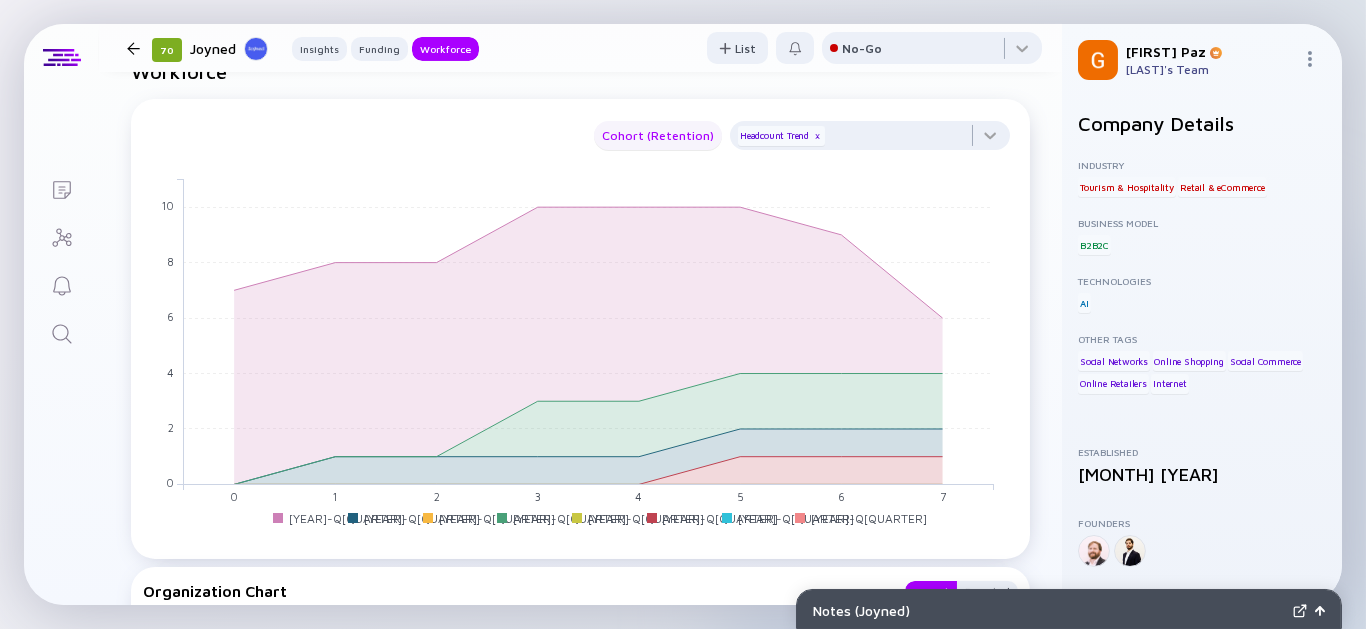click on "Cohort (Retention)" at bounding box center [658, 135] 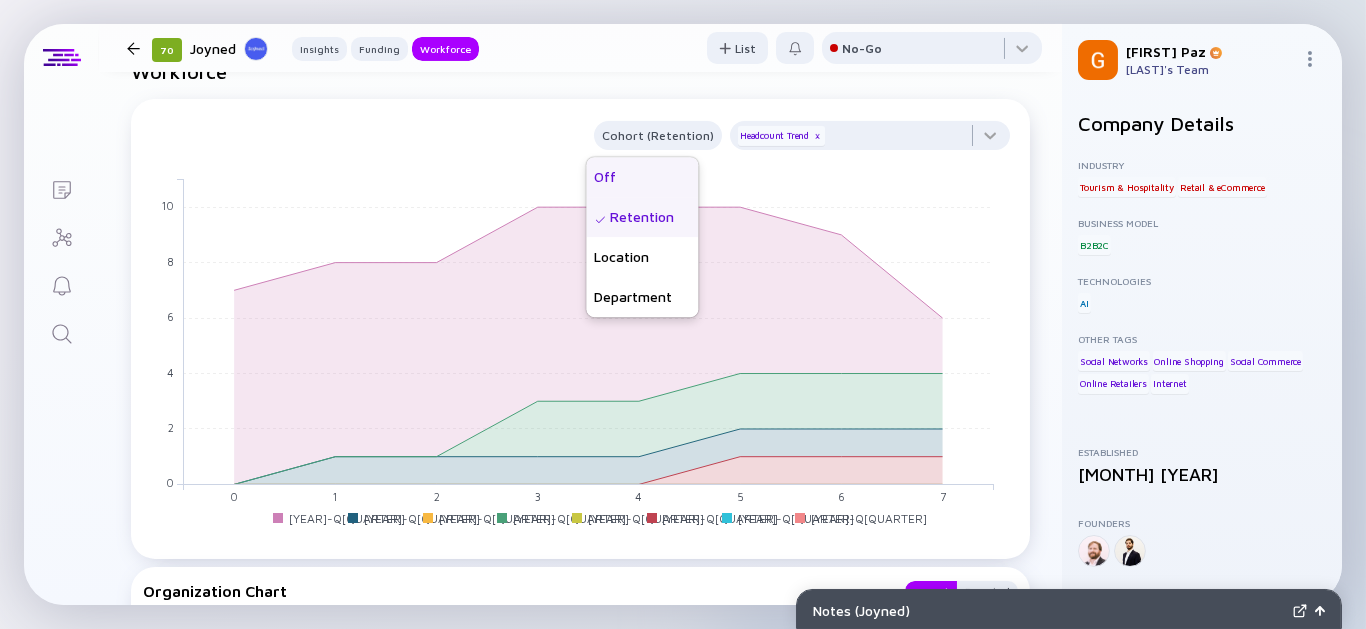 click on "Off" at bounding box center [642, 177] 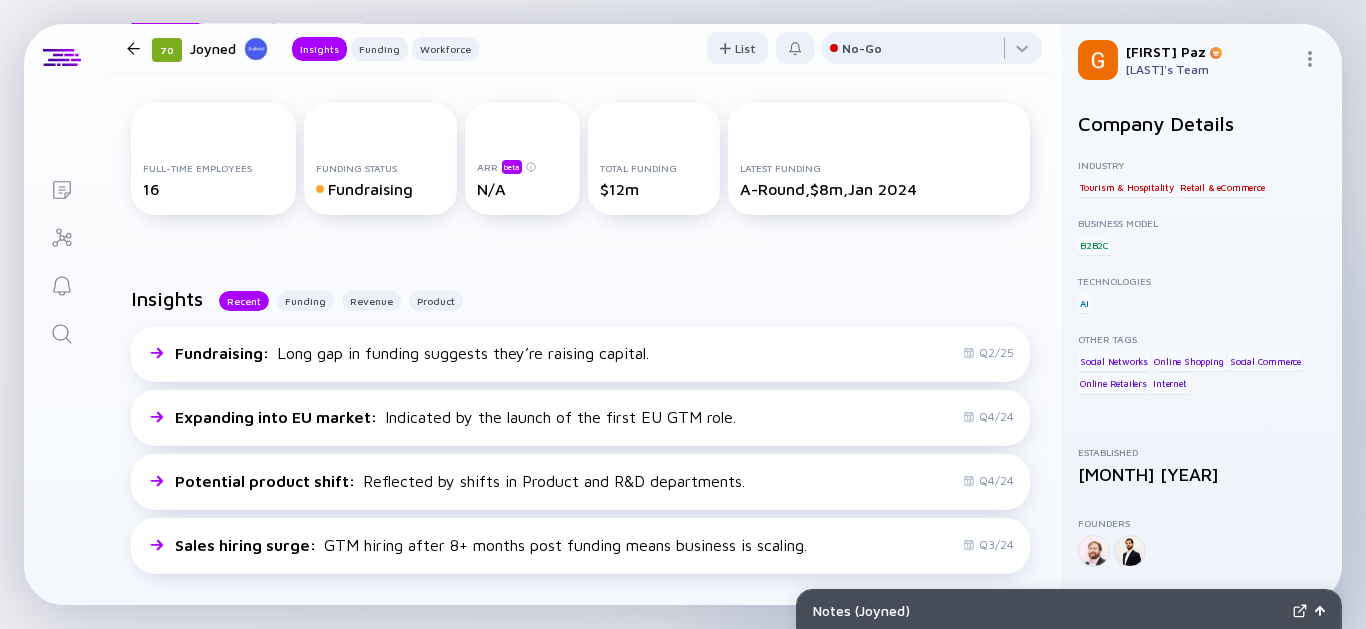 scroll, scrollTop: 0, scrollLeft: 0, axis: both 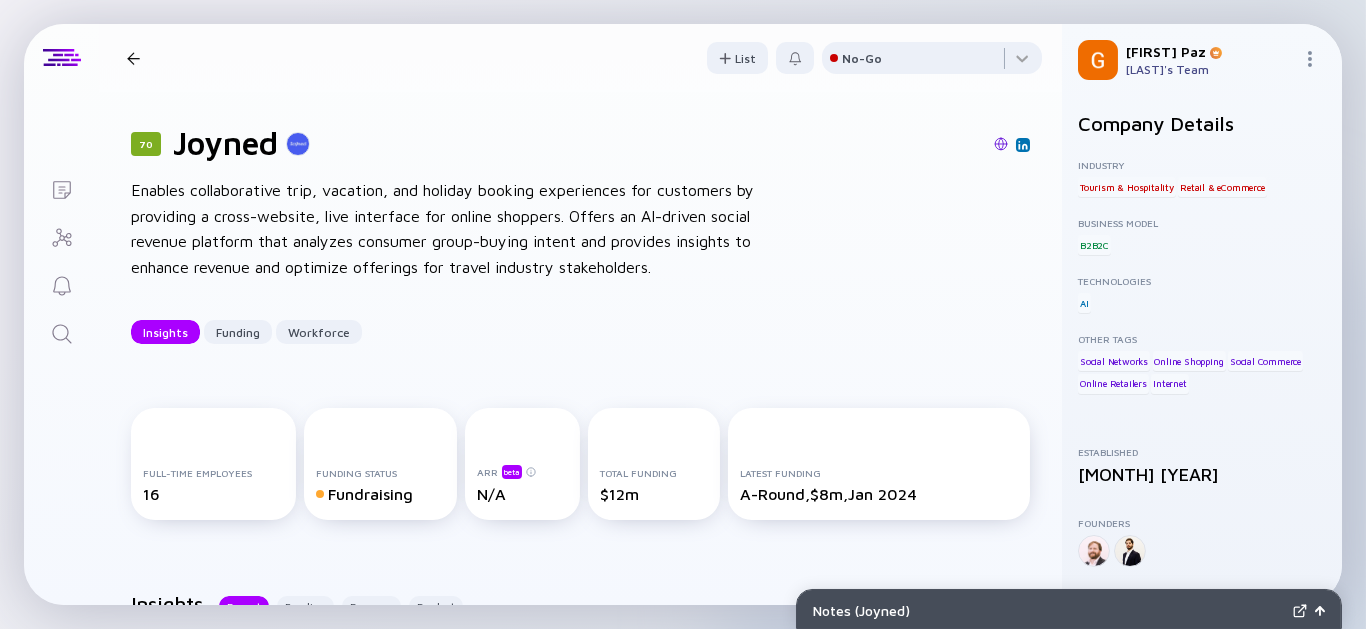 click at bounding box center (1001, 144) 